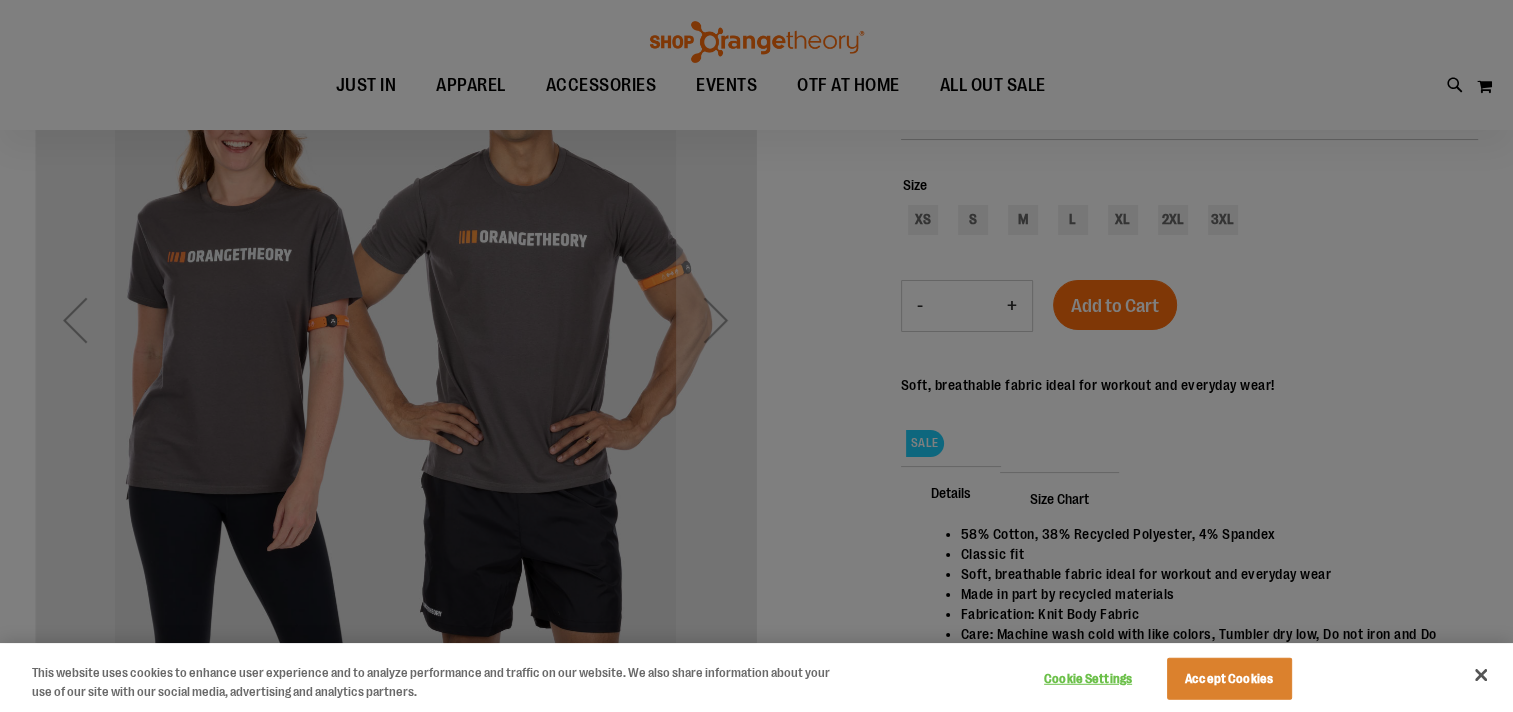 scroll, scrollTop: 108, scrollLeft: 0, axis: vertical 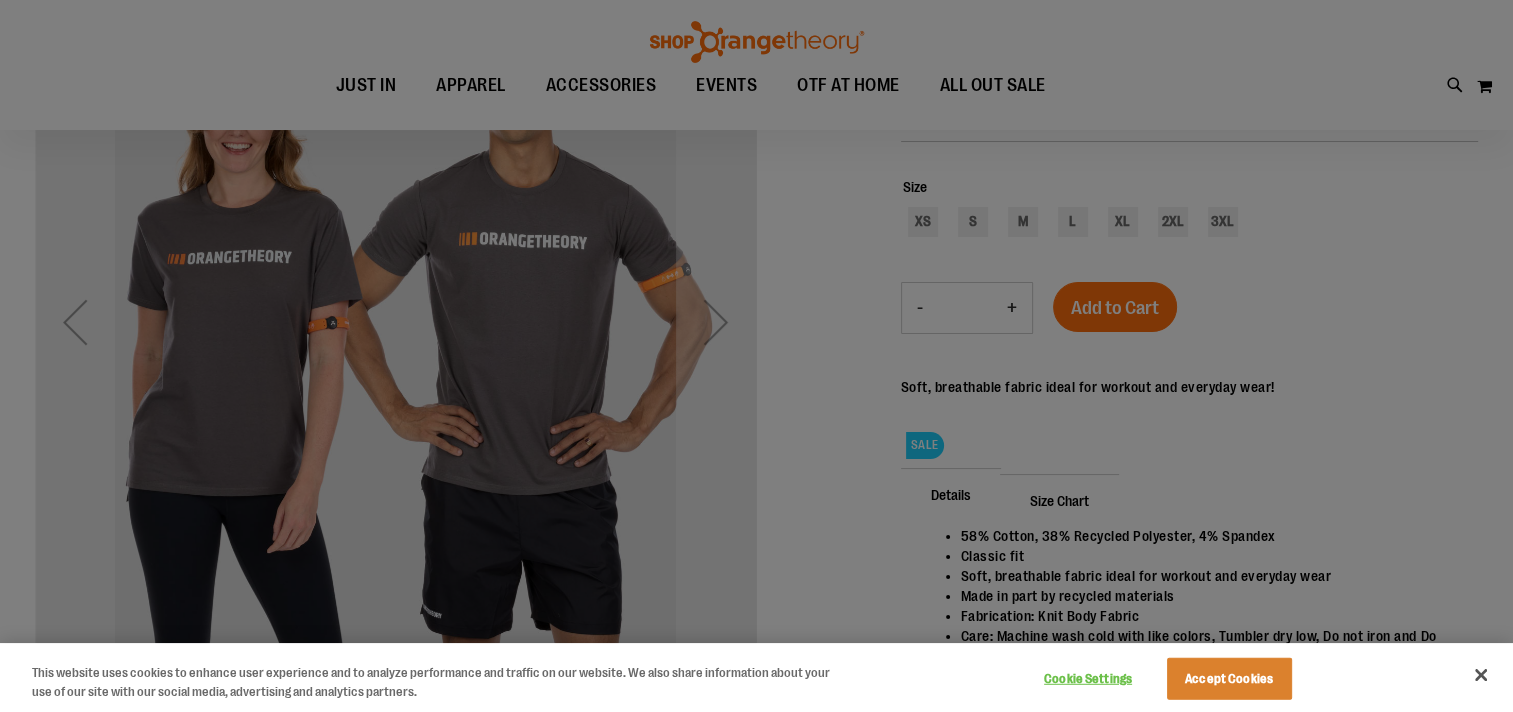 click at bounding box center [756, 356] 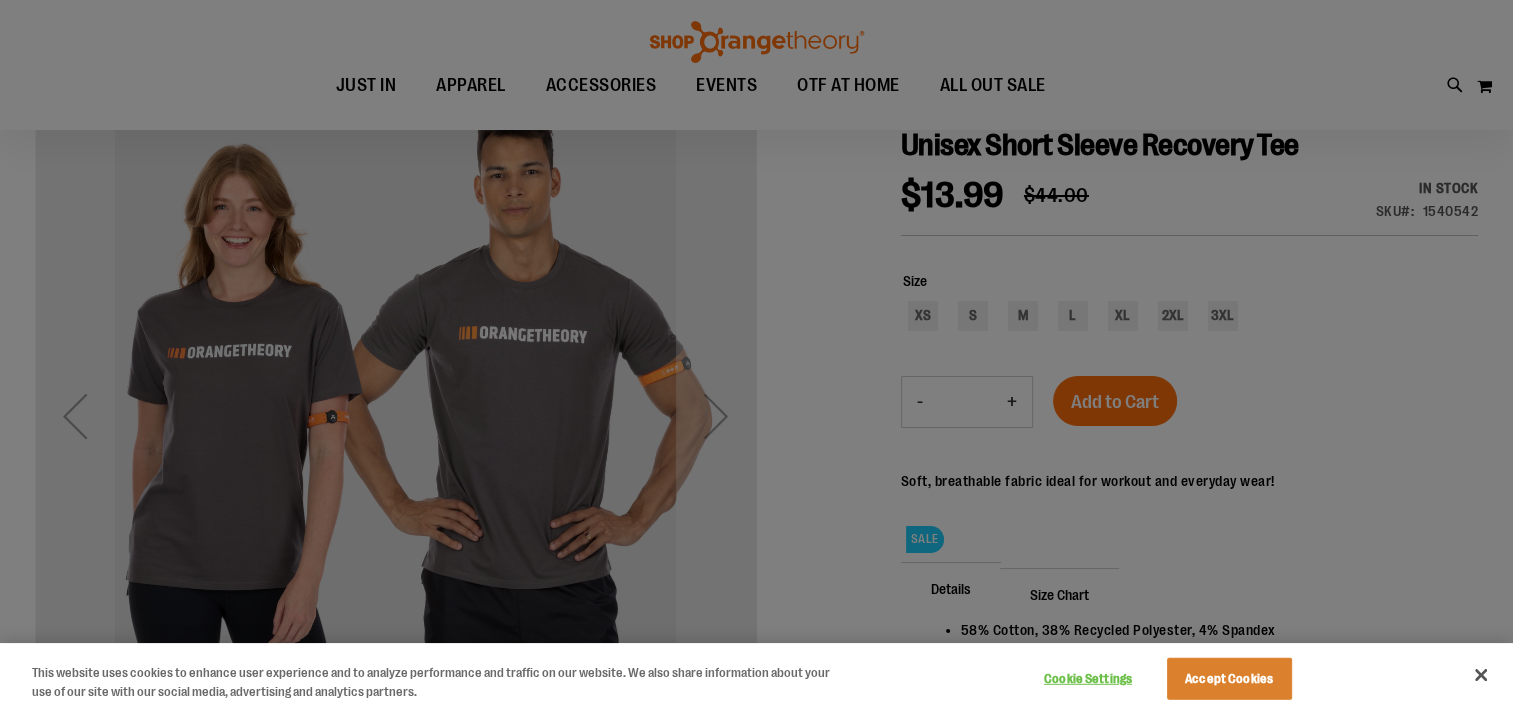 scroll, scrollTop: 12, scrollLeft: 0, axis: vertical 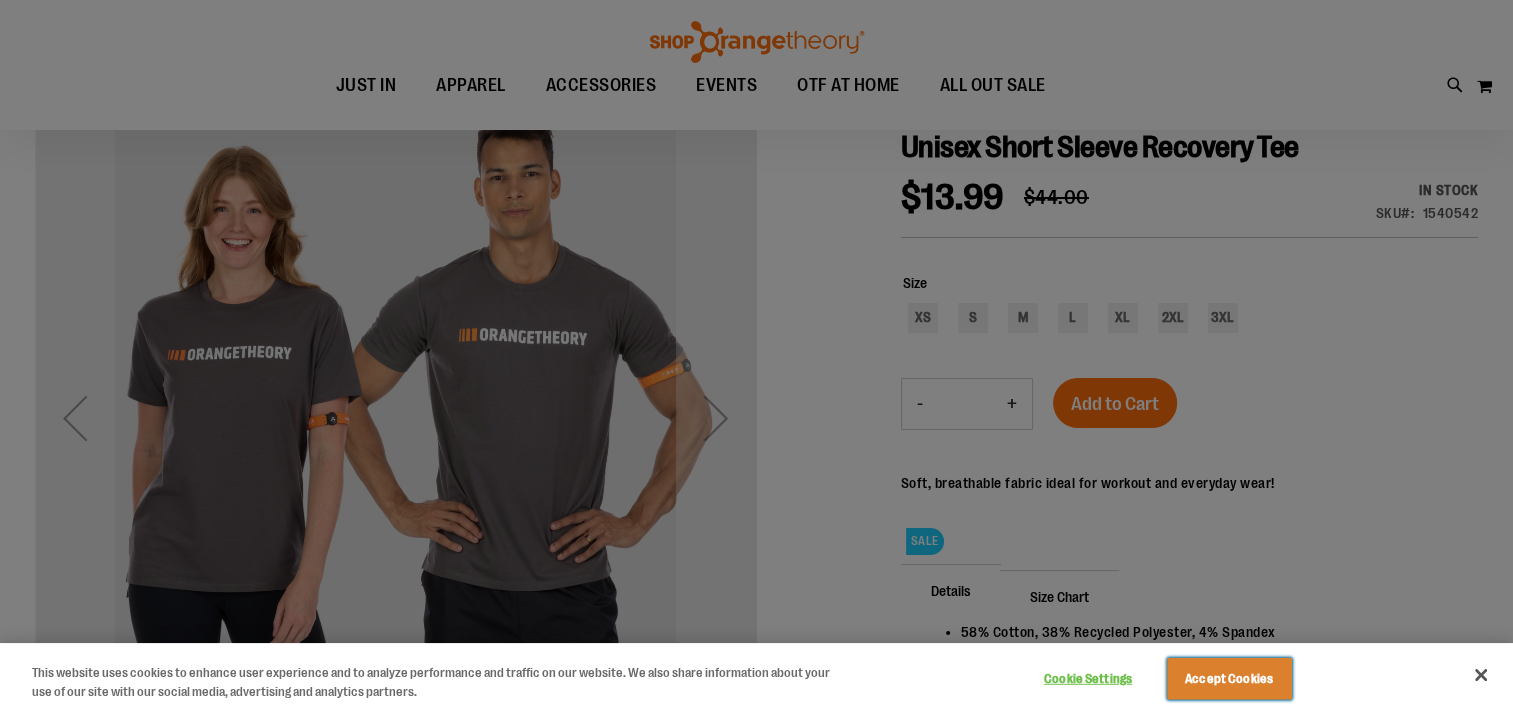 click on "Accept Cookies" at bounding box center (1229, 679) 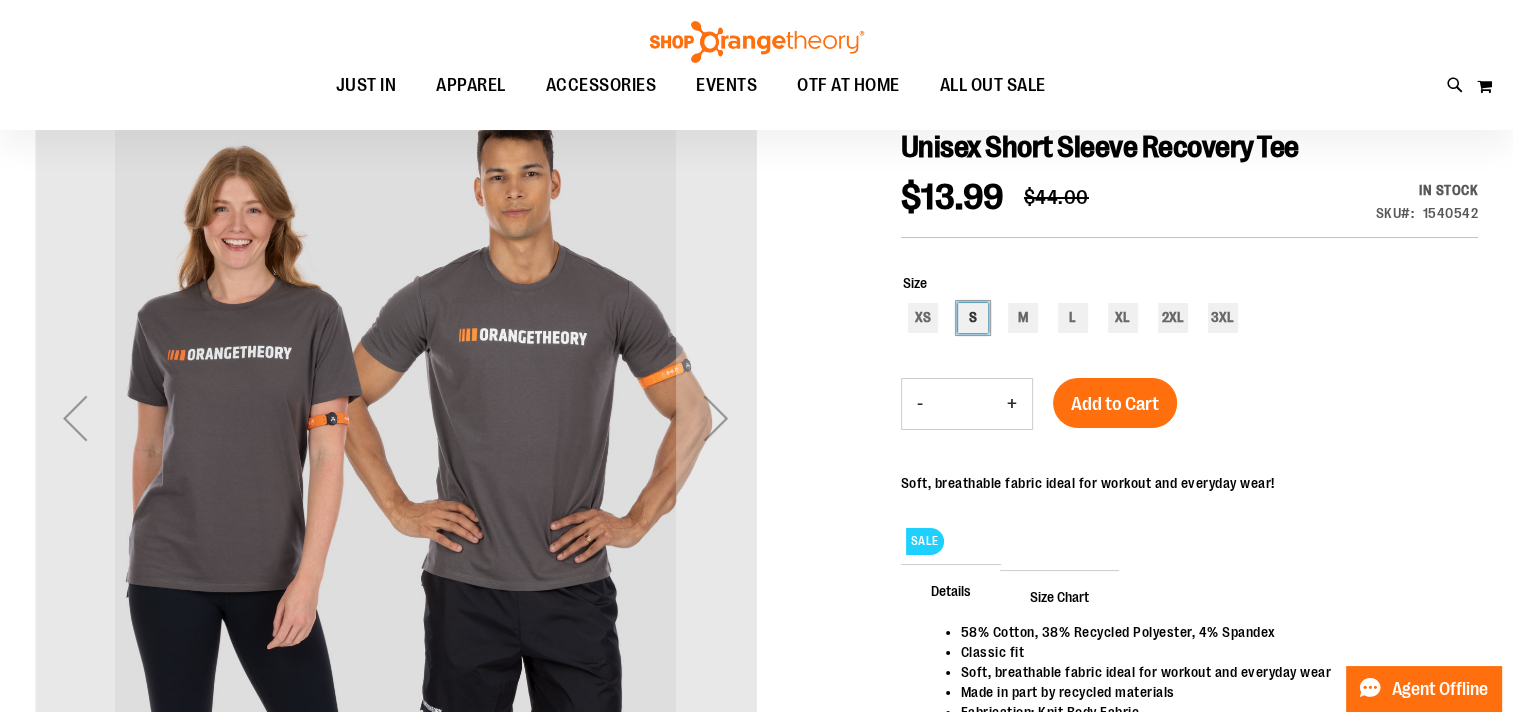 click on "S" at bounding box center (973, 318) 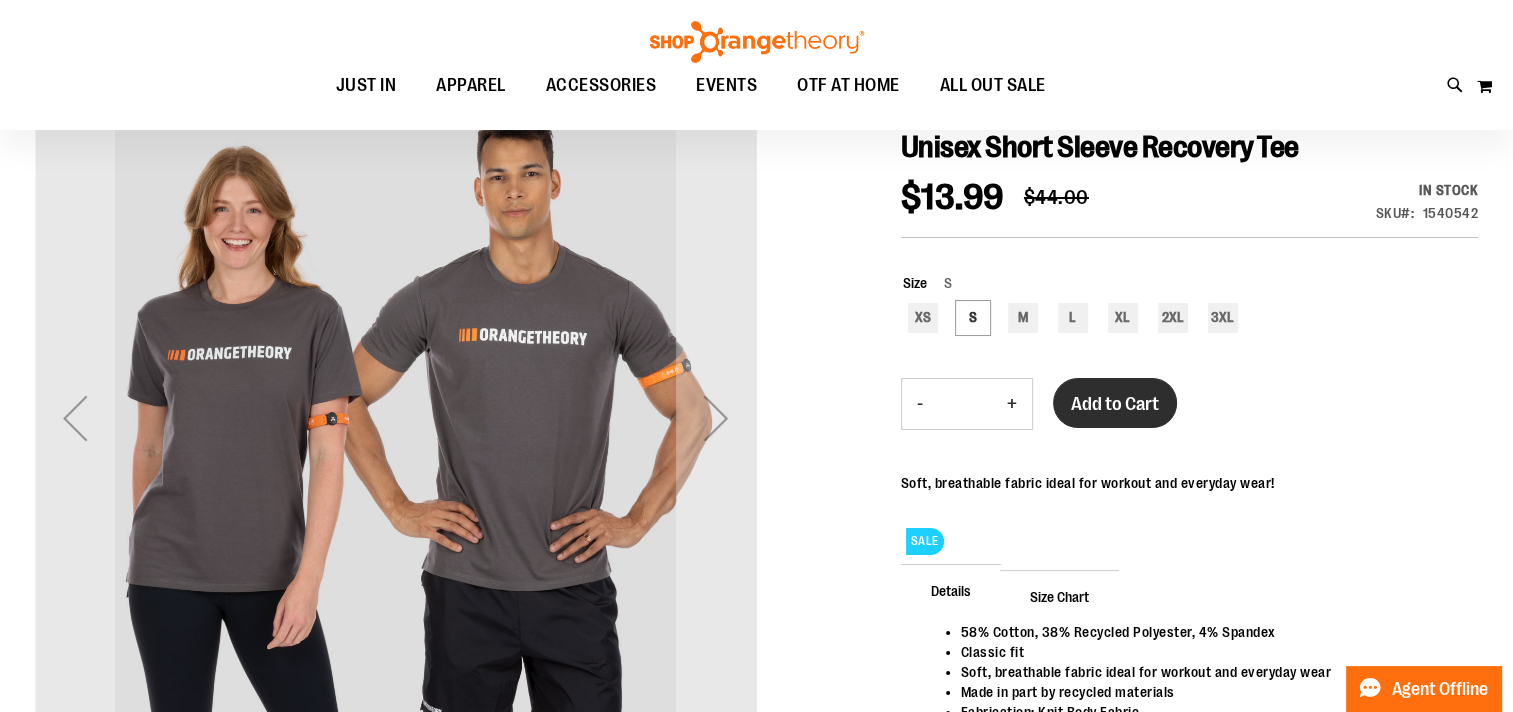 click on "Add to Cart" at bounding box center (1115, 404) 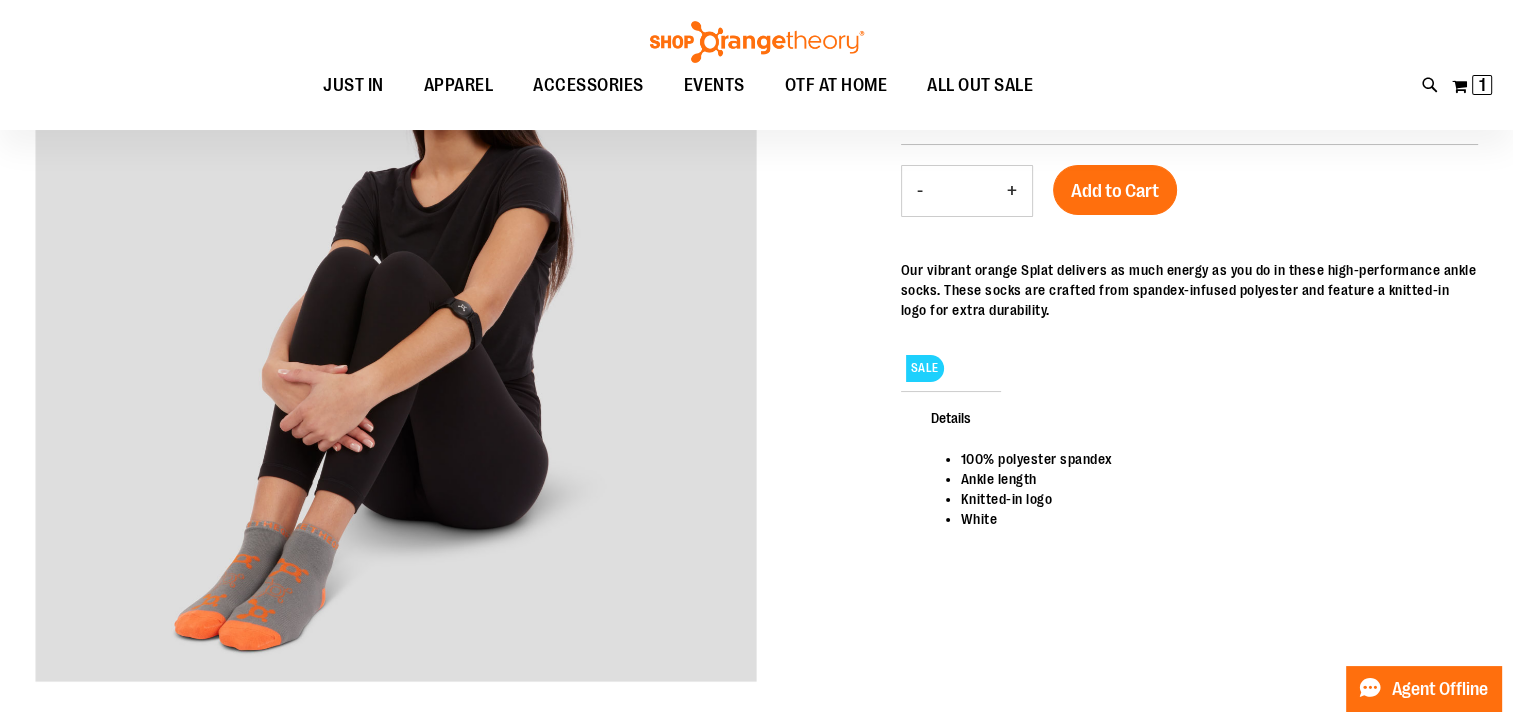 scroll, scrollTop: 103, scrollLeft: 0, axis: vertical 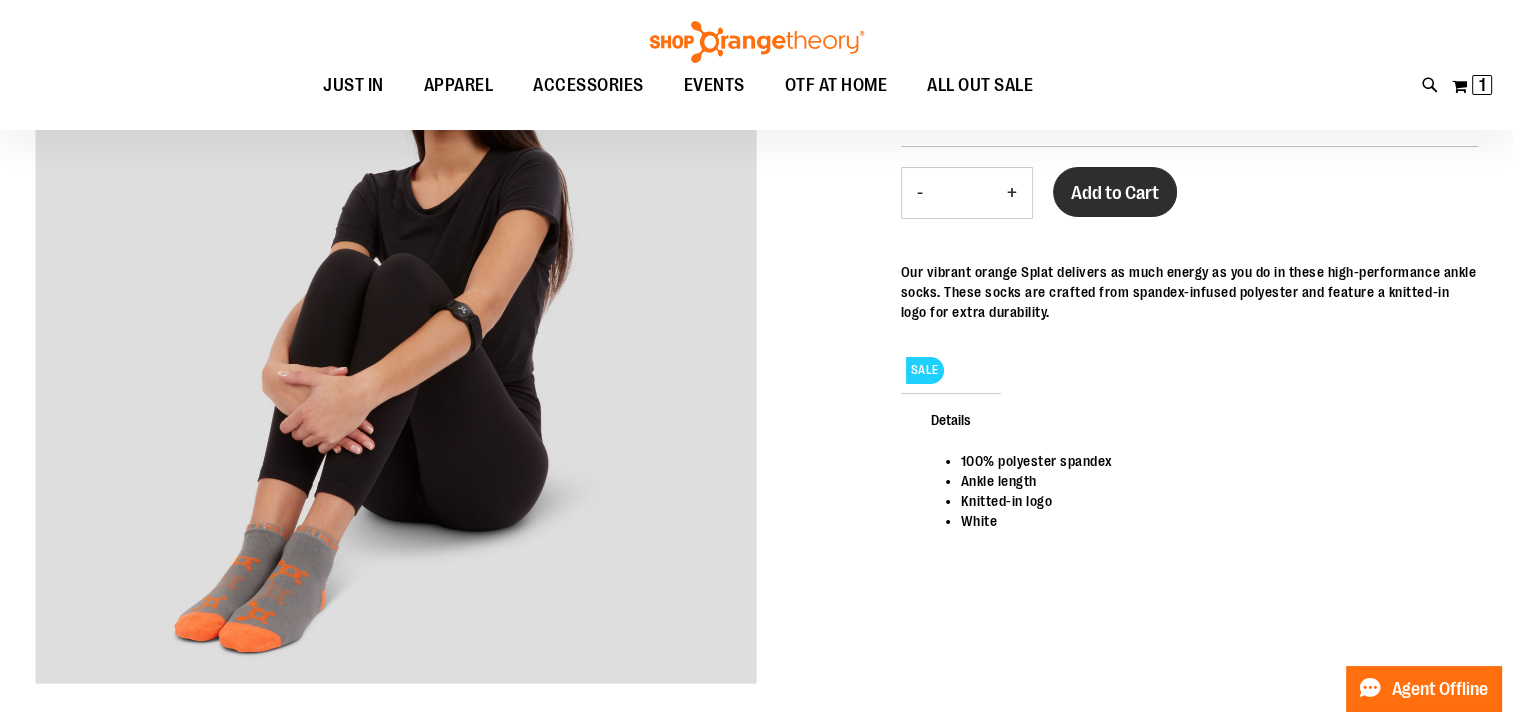 click on "Add to Cart" at bounding box center [1115, 193] 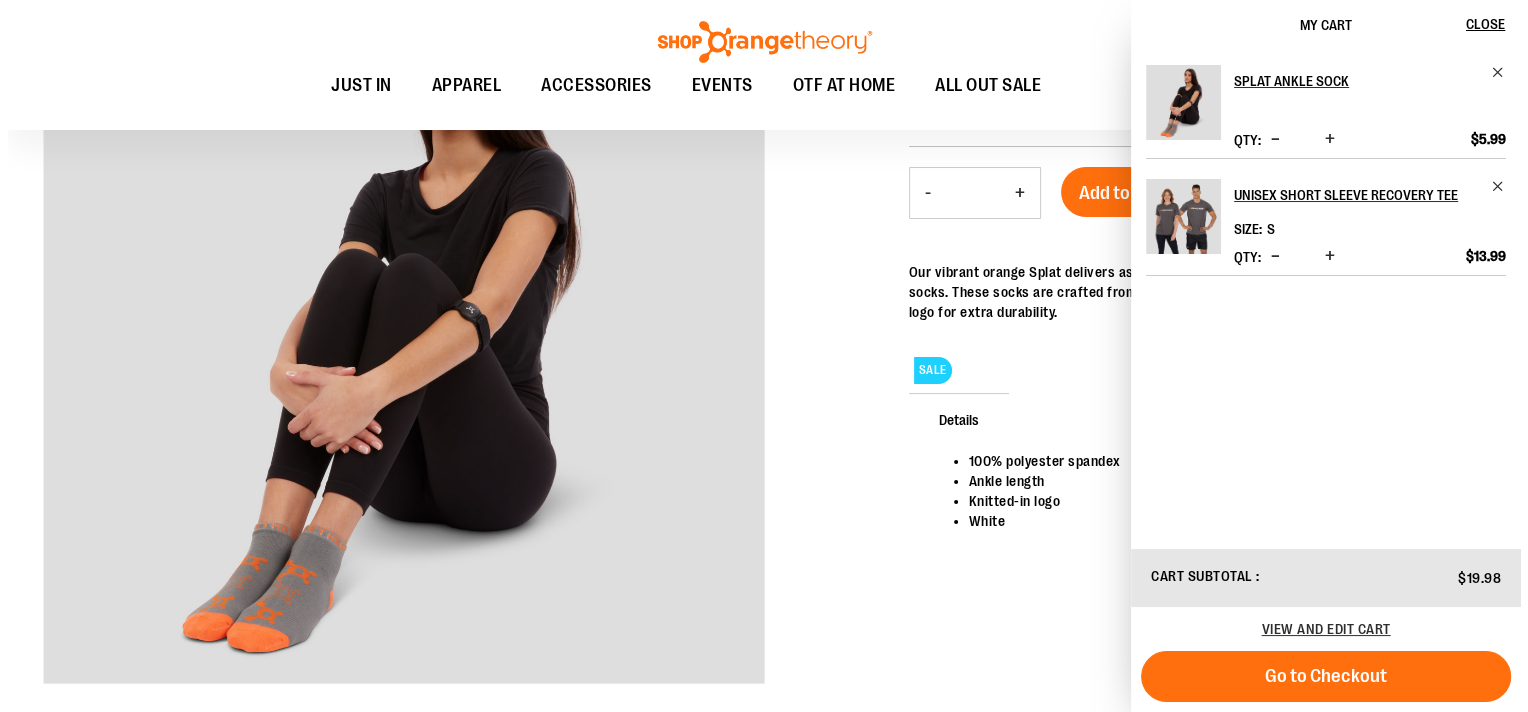 scroll, scrollTop: 0, scrollLeft: 0, axis: both 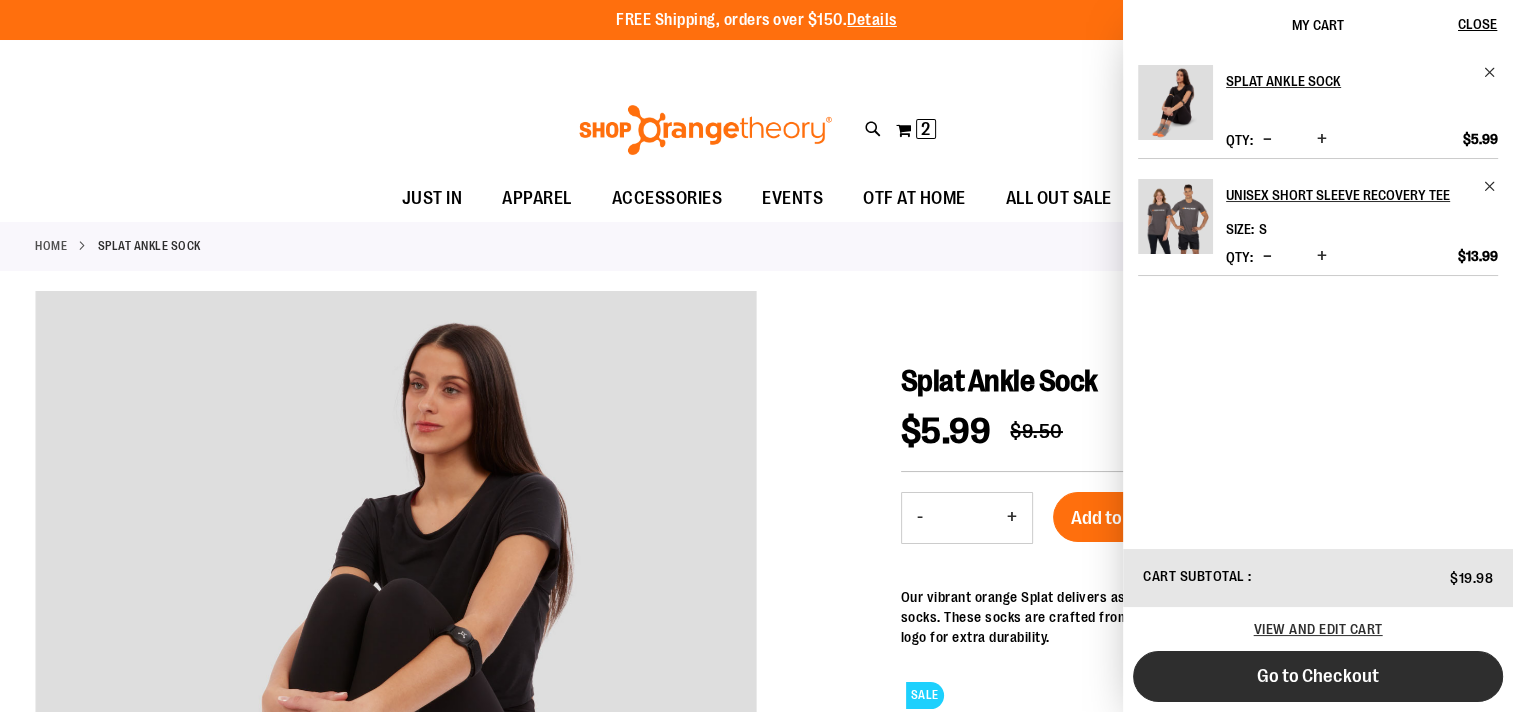 click on "Go to Checkout" at bounding box center (1318, 676) 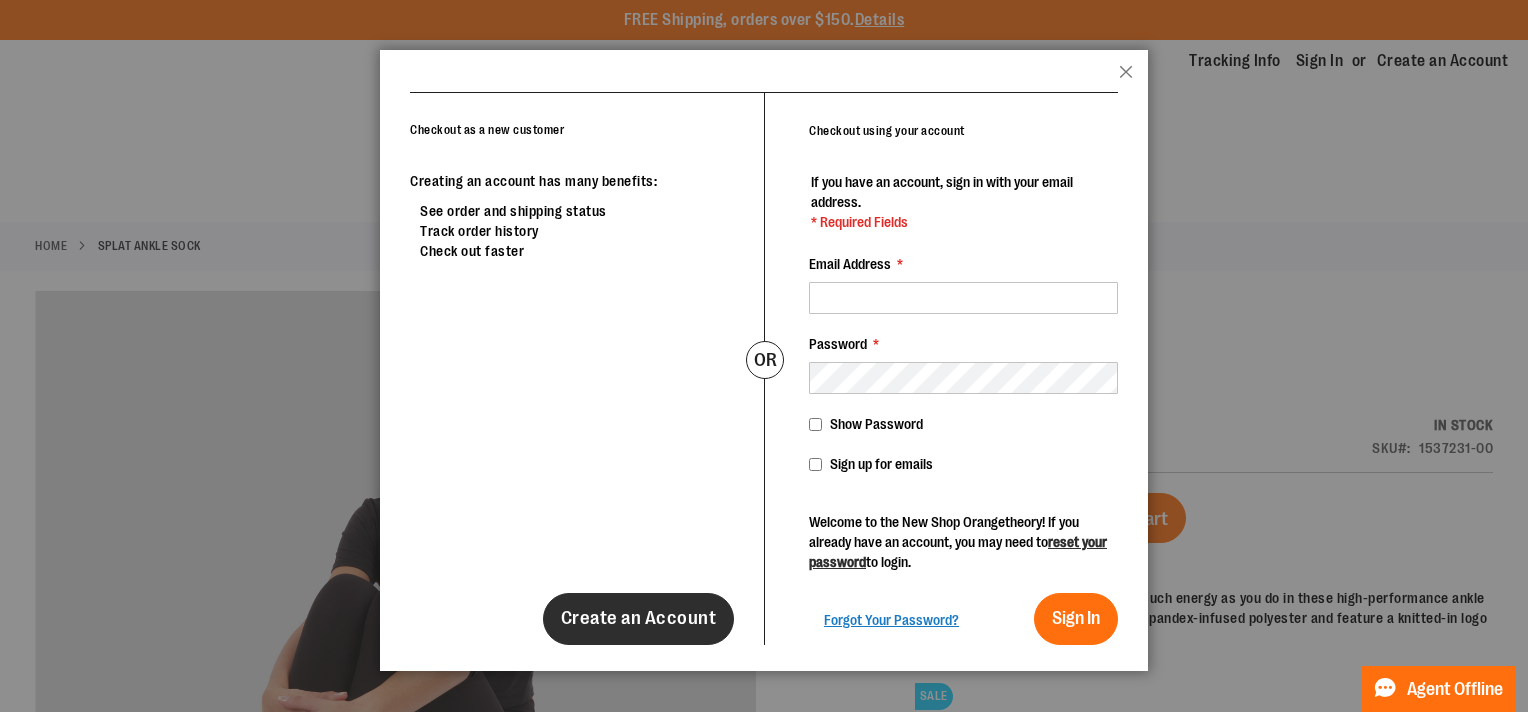 click on "Create an Account" at bounding box center [639, 618] 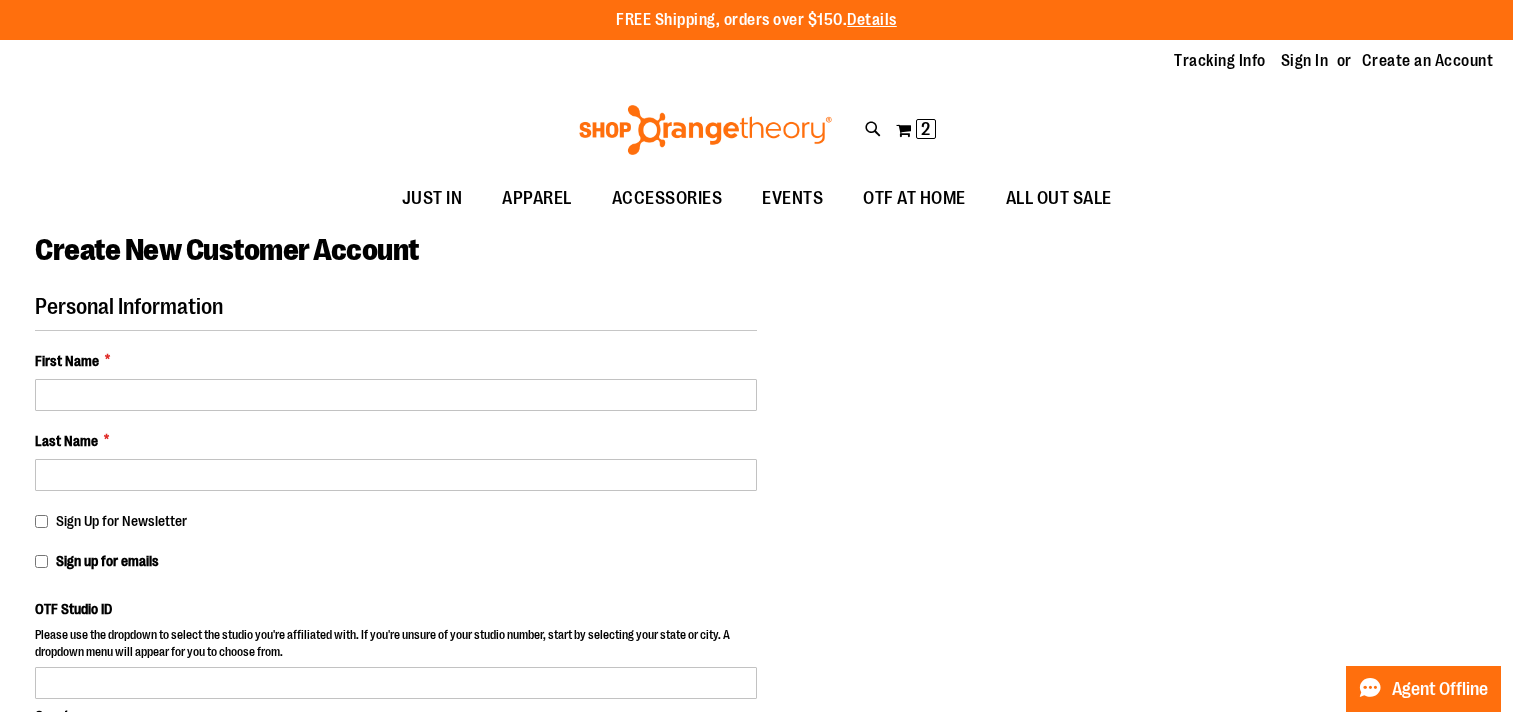 scroll, scrollTop: 0, scrollLeft: 0, axis: both 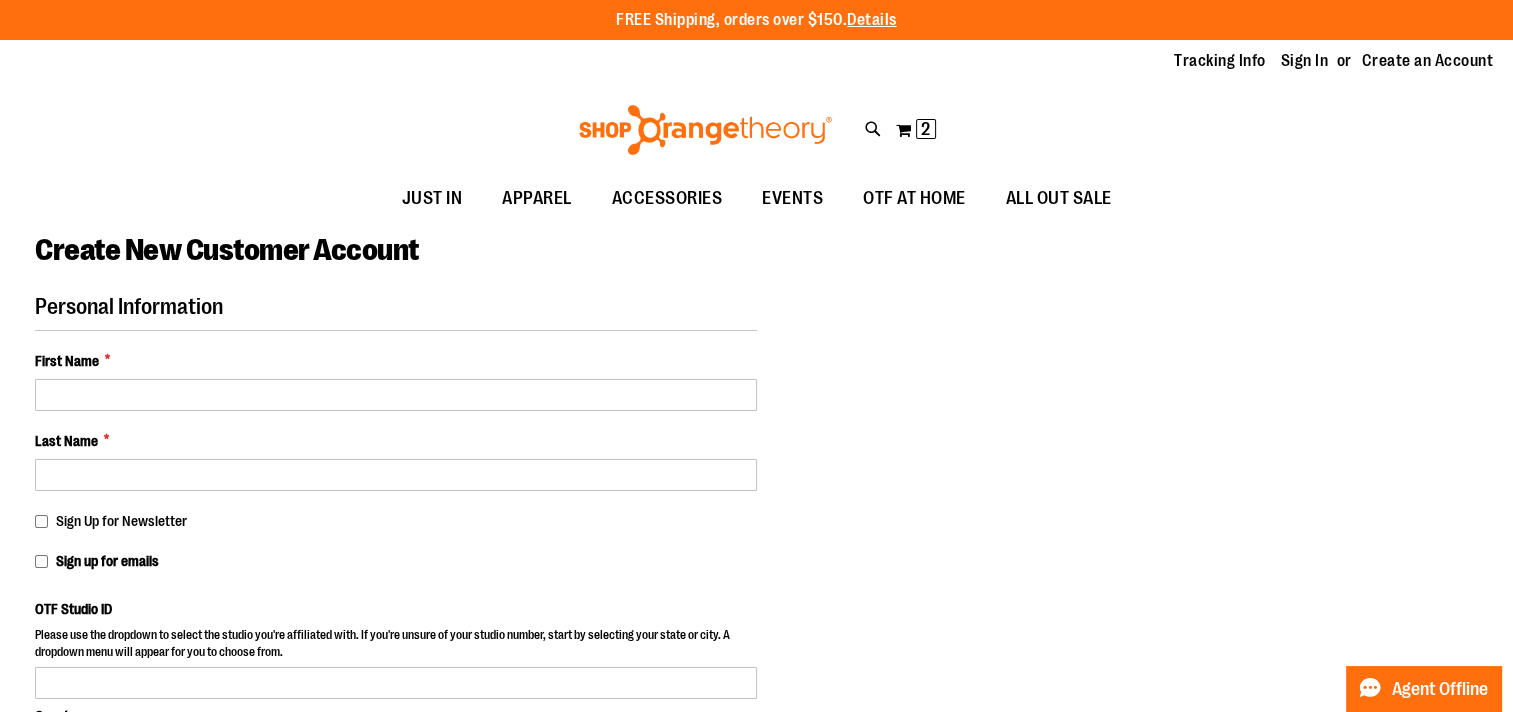select on "***" 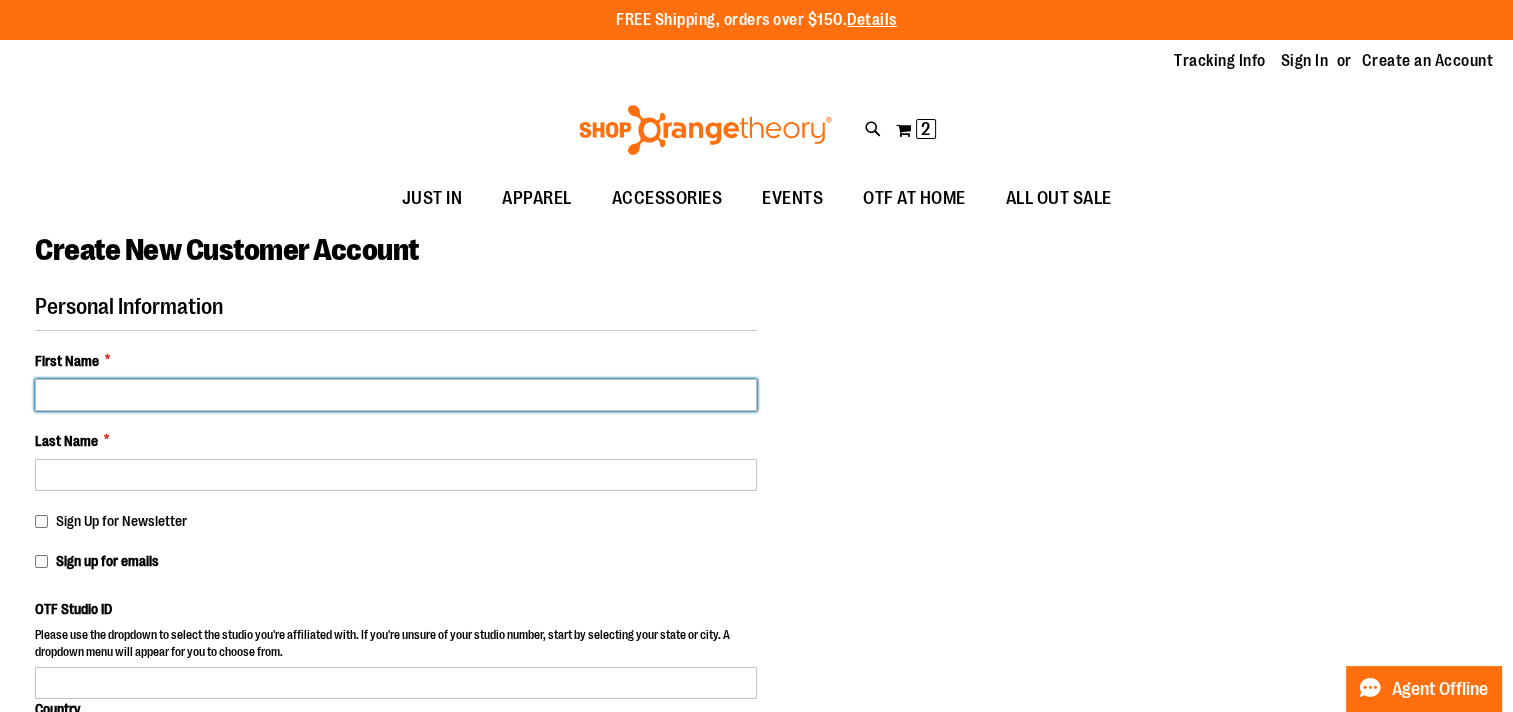 click on "First Name *" at bounding box center (396, 395) 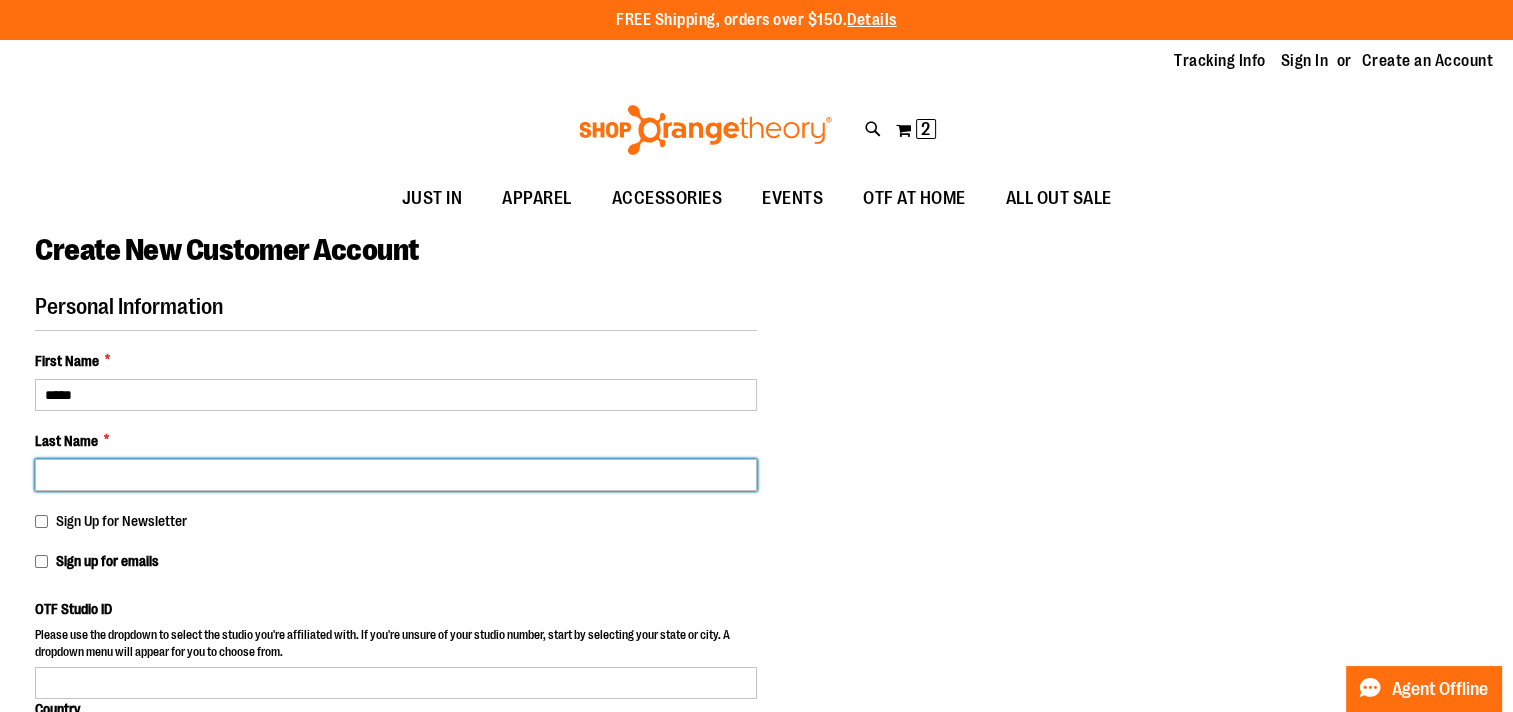 type on "*********" 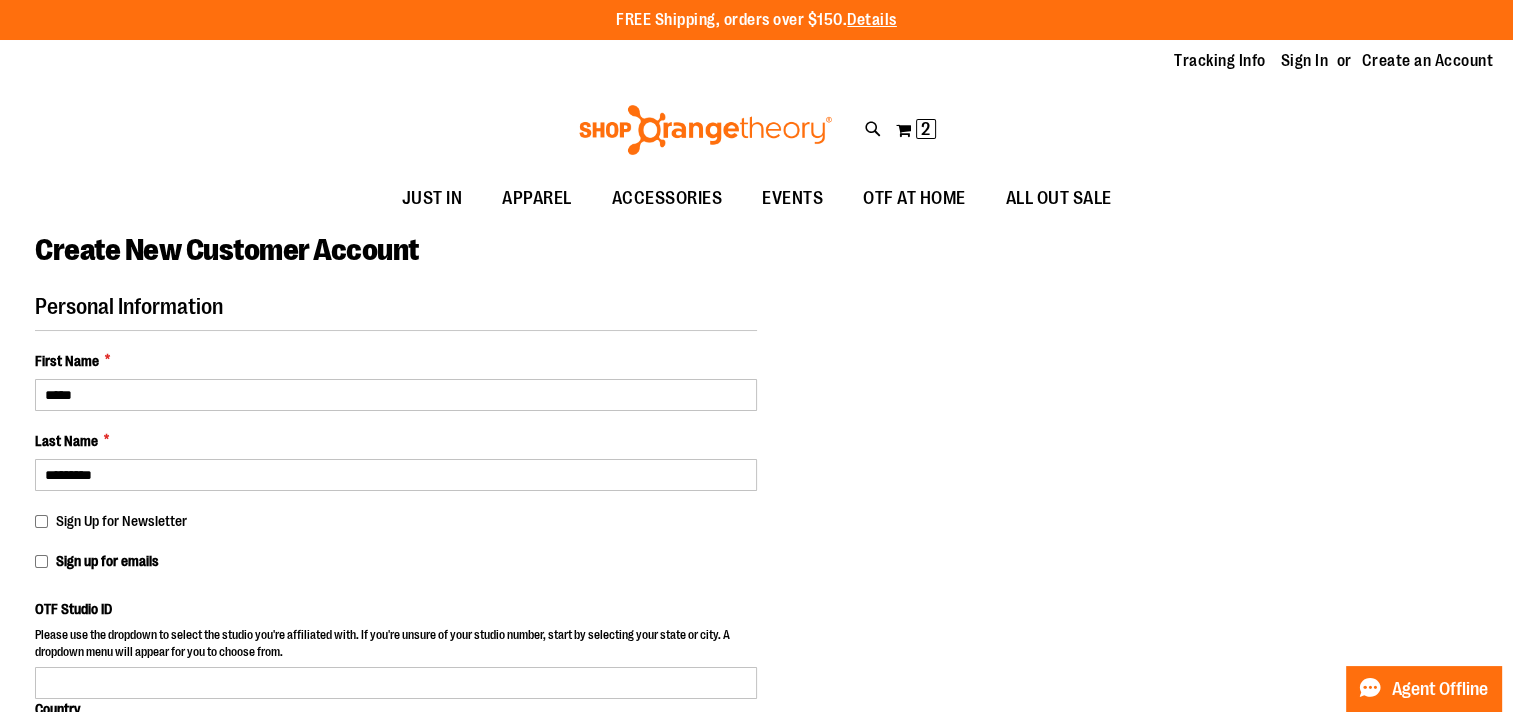 type on "**********" 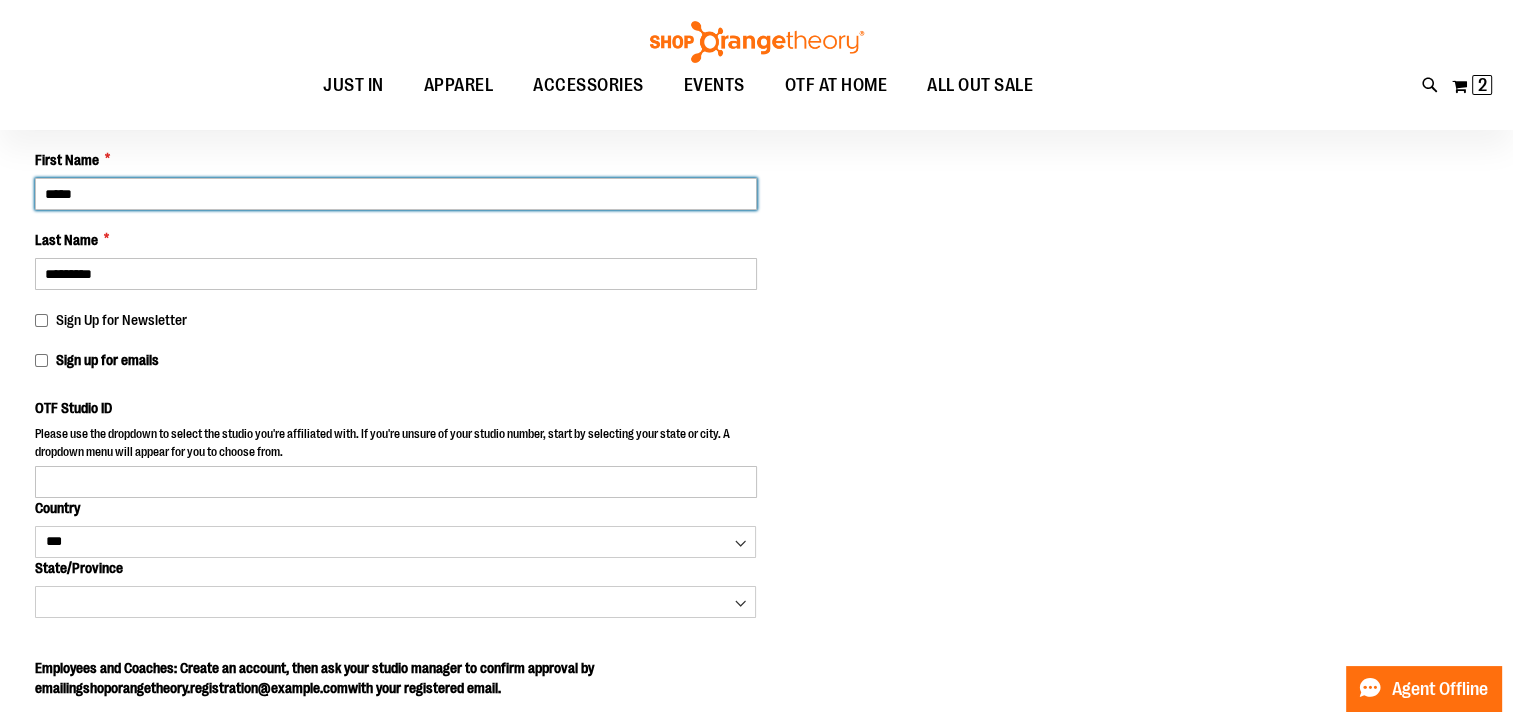 scroll, scrollTop: 202, scrollLeft: 0, axis: vertical 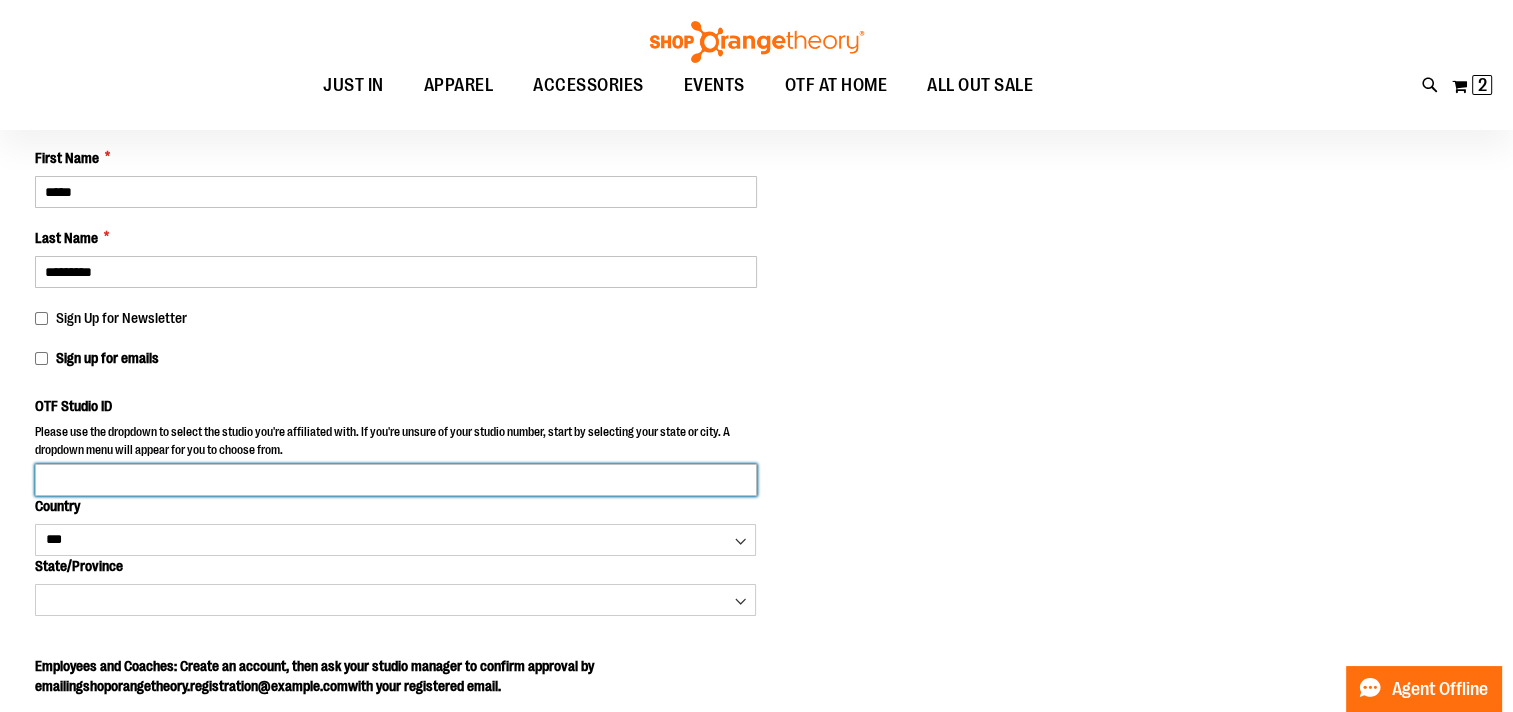 click on "OTF Studio ID" at bounding box center [396, 480] 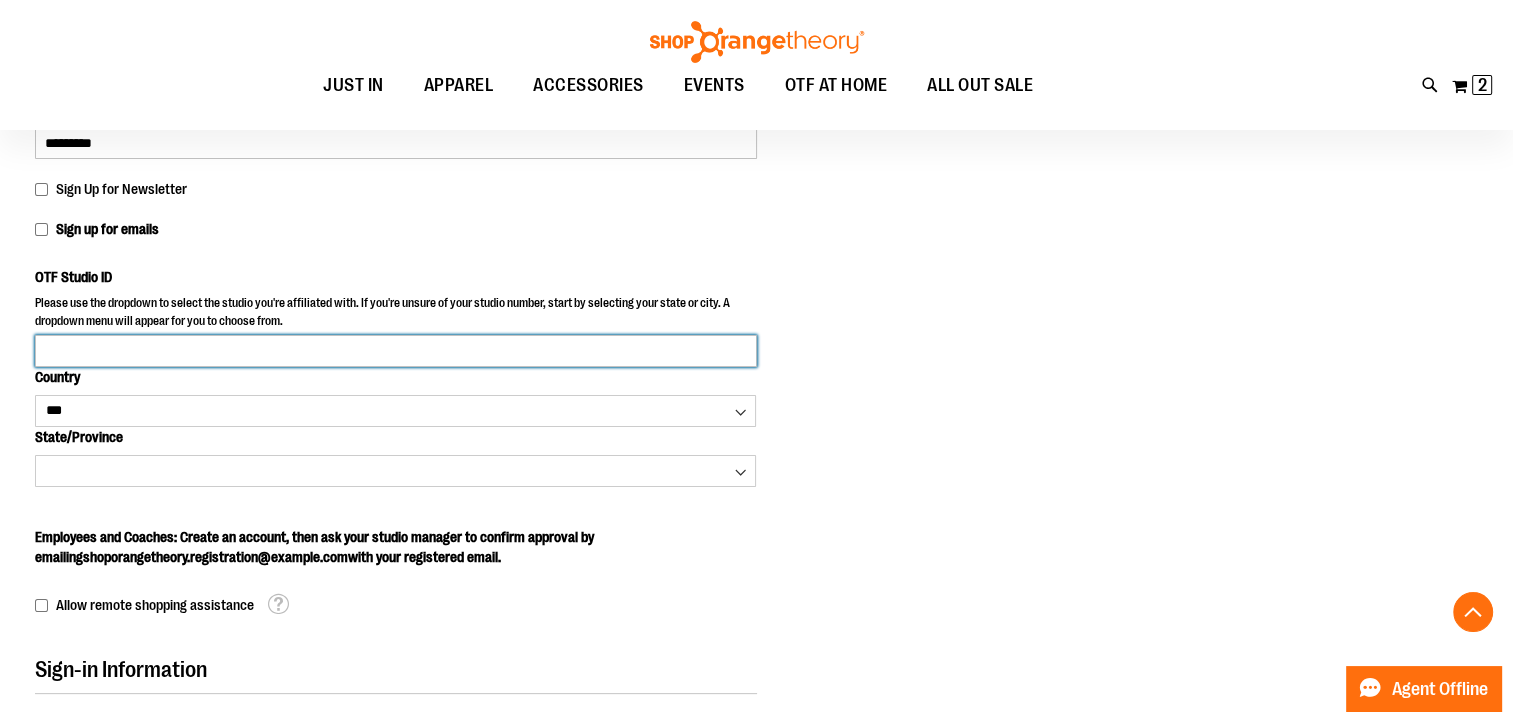 scroll, scrollTop: 332, scrollLeft: 0, axis: vertical 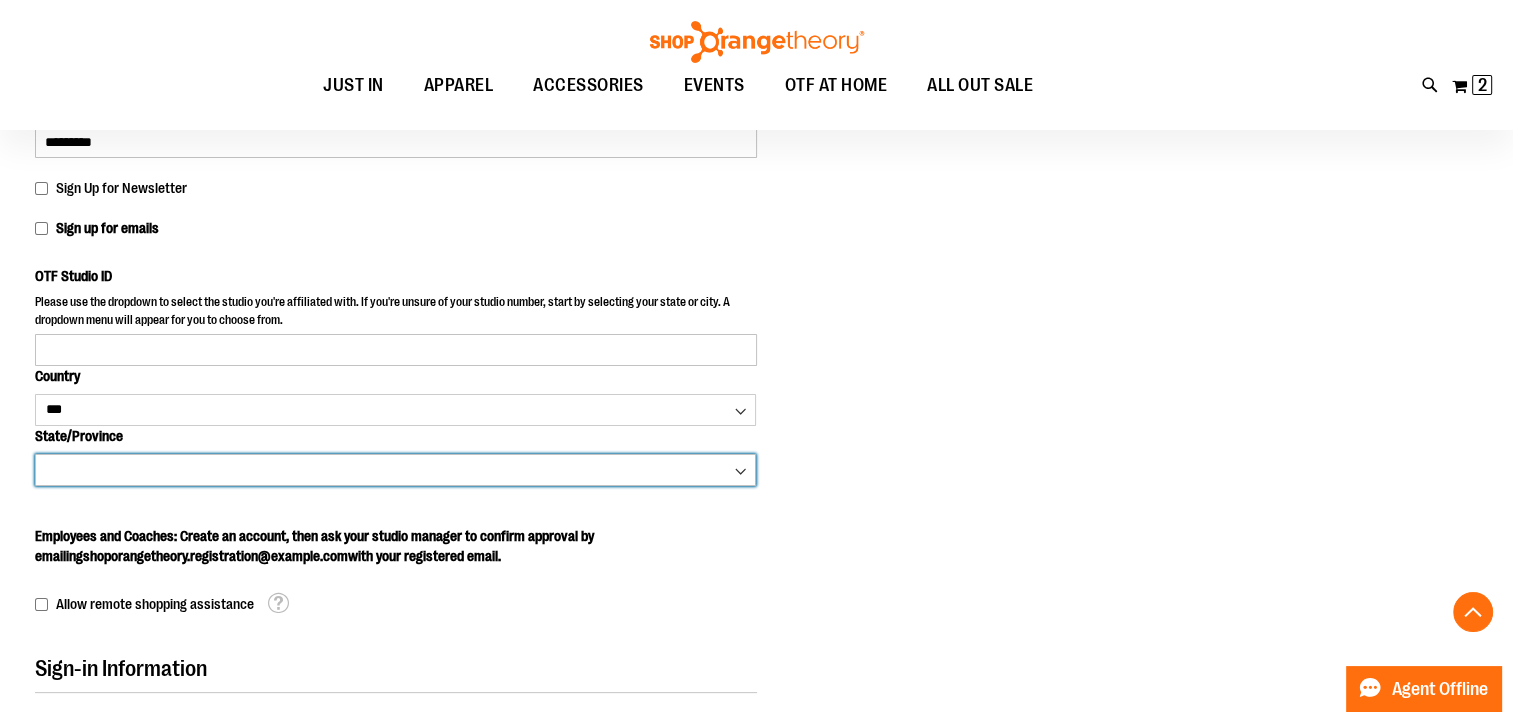 click on "**********" at bounding box center [395, 470] 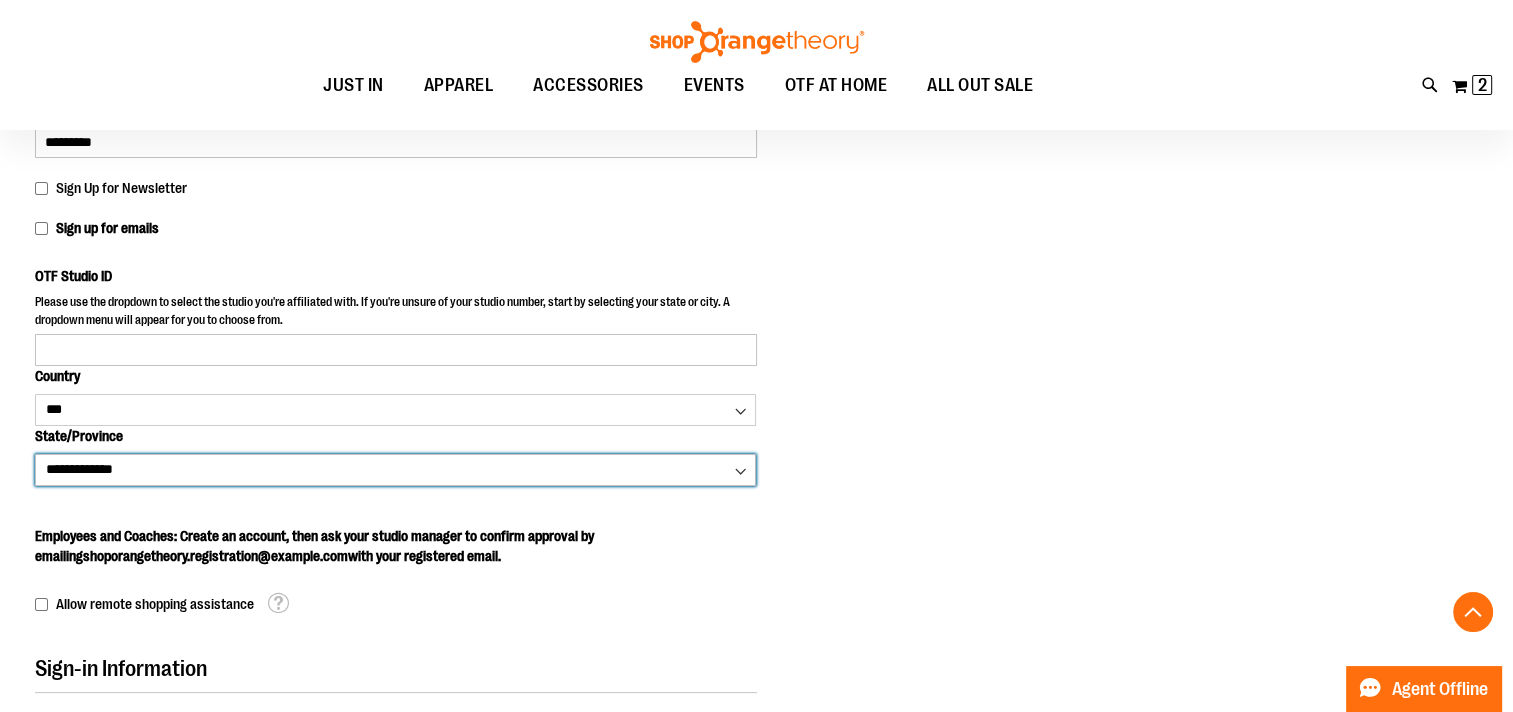 click on "**********" at bounding box center (395, 470) 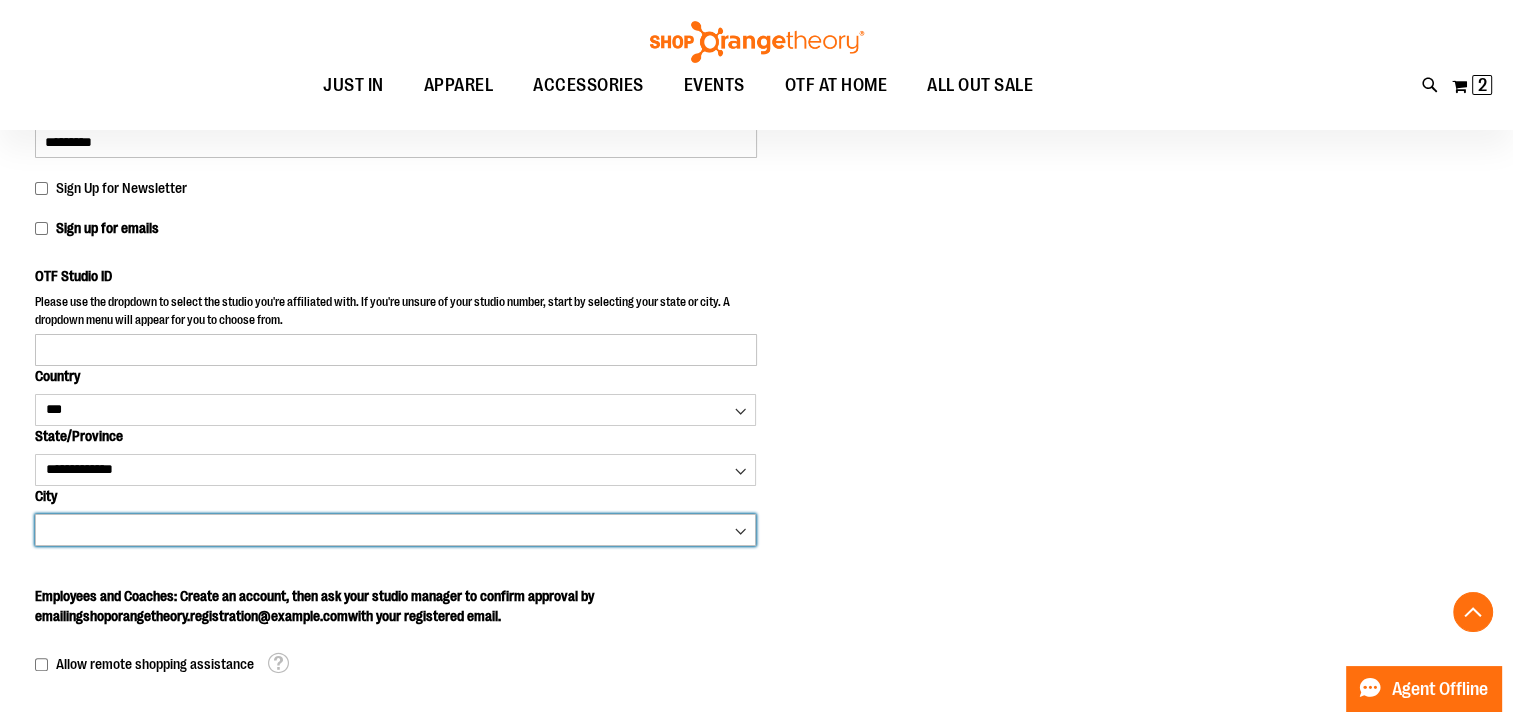 click on "**********" at bounding box center [395, 530] 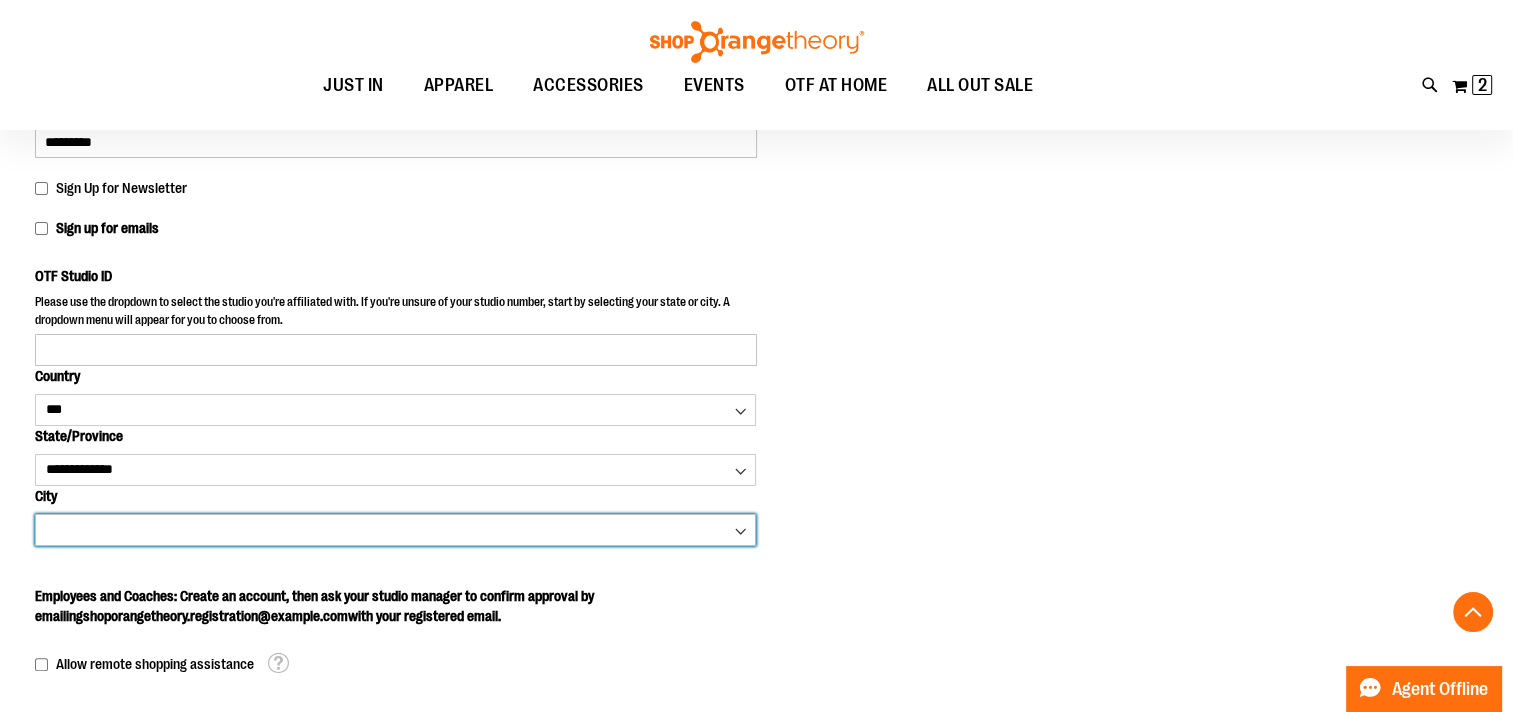 select on "*******" 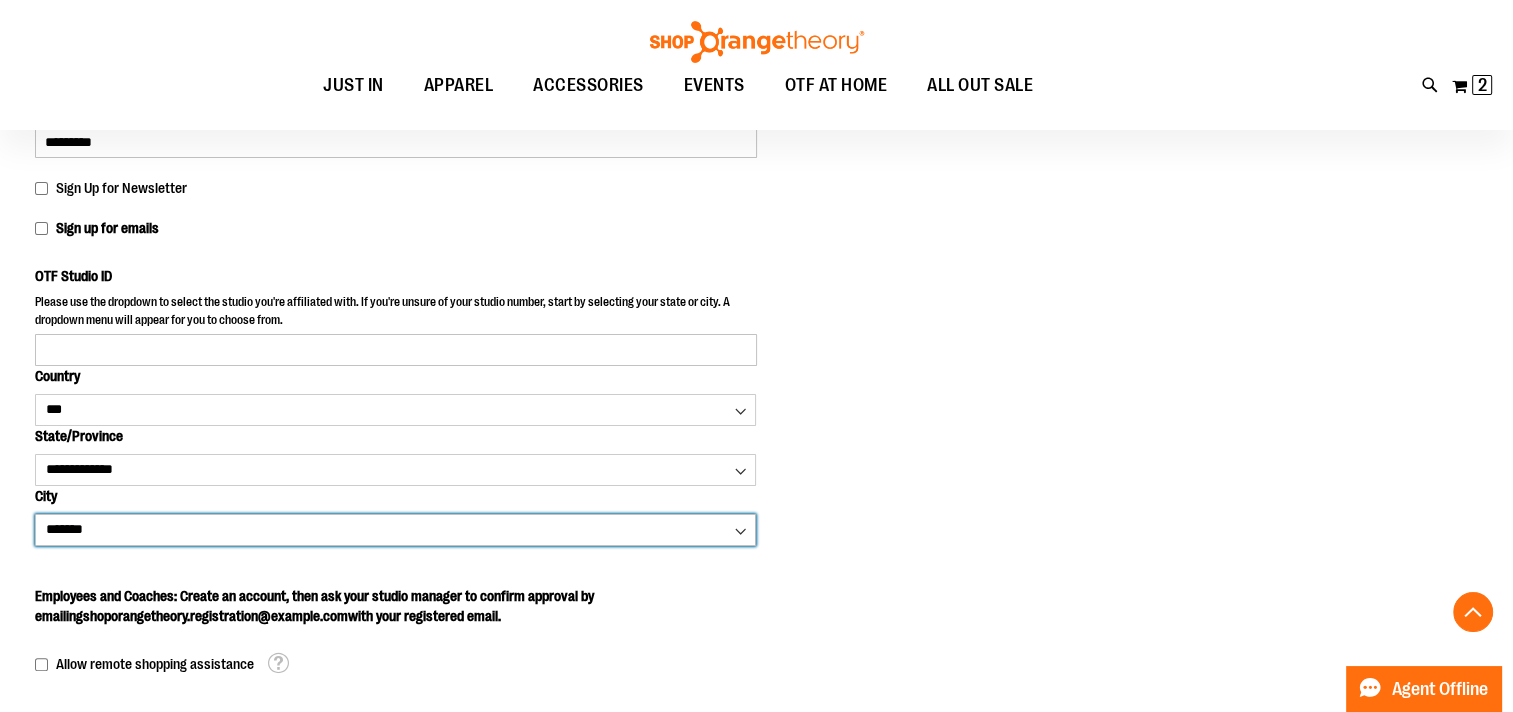 click on "**********" at bounding box center (395, 530) 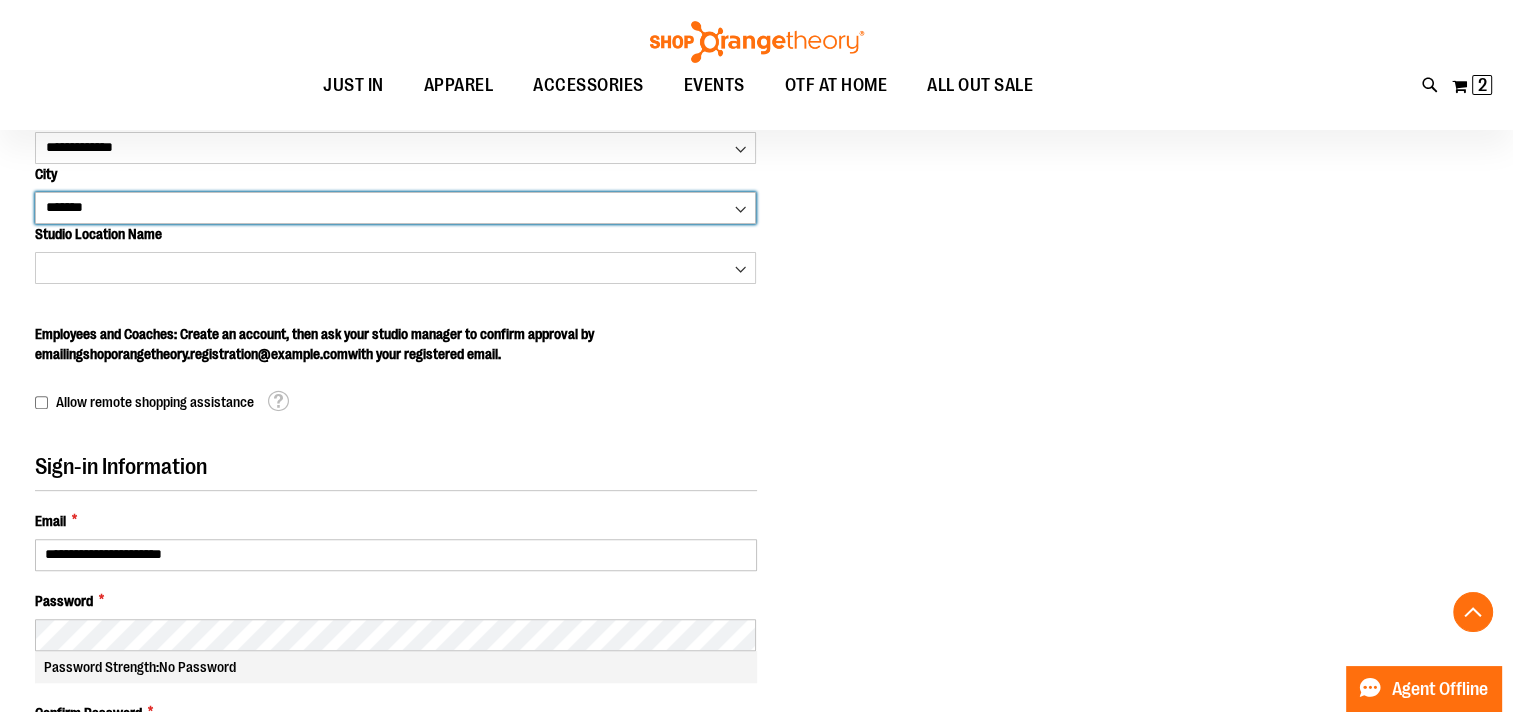 scroll, scrollTop: 655, scrollLeft: 0, axis: vertical 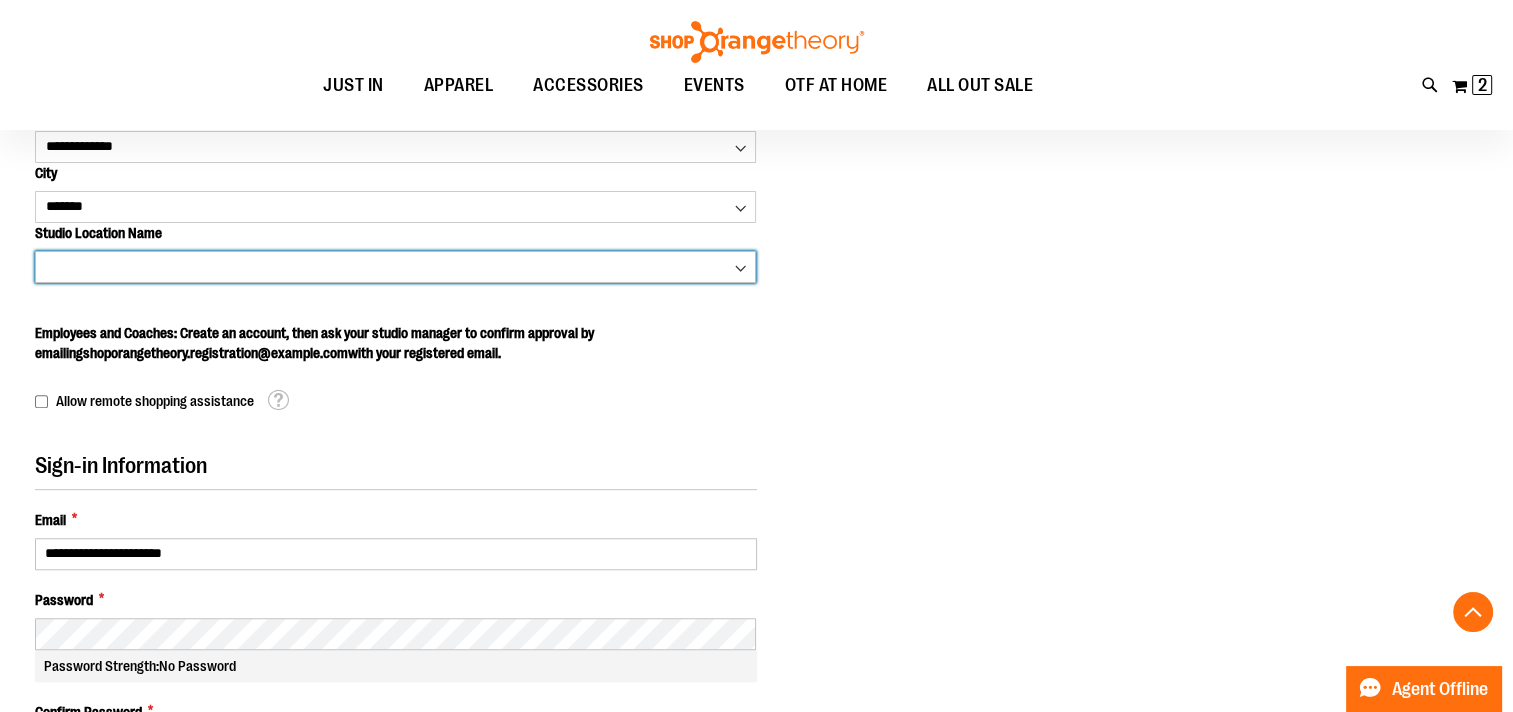 click on "**********" at bounding box center [395, 267] 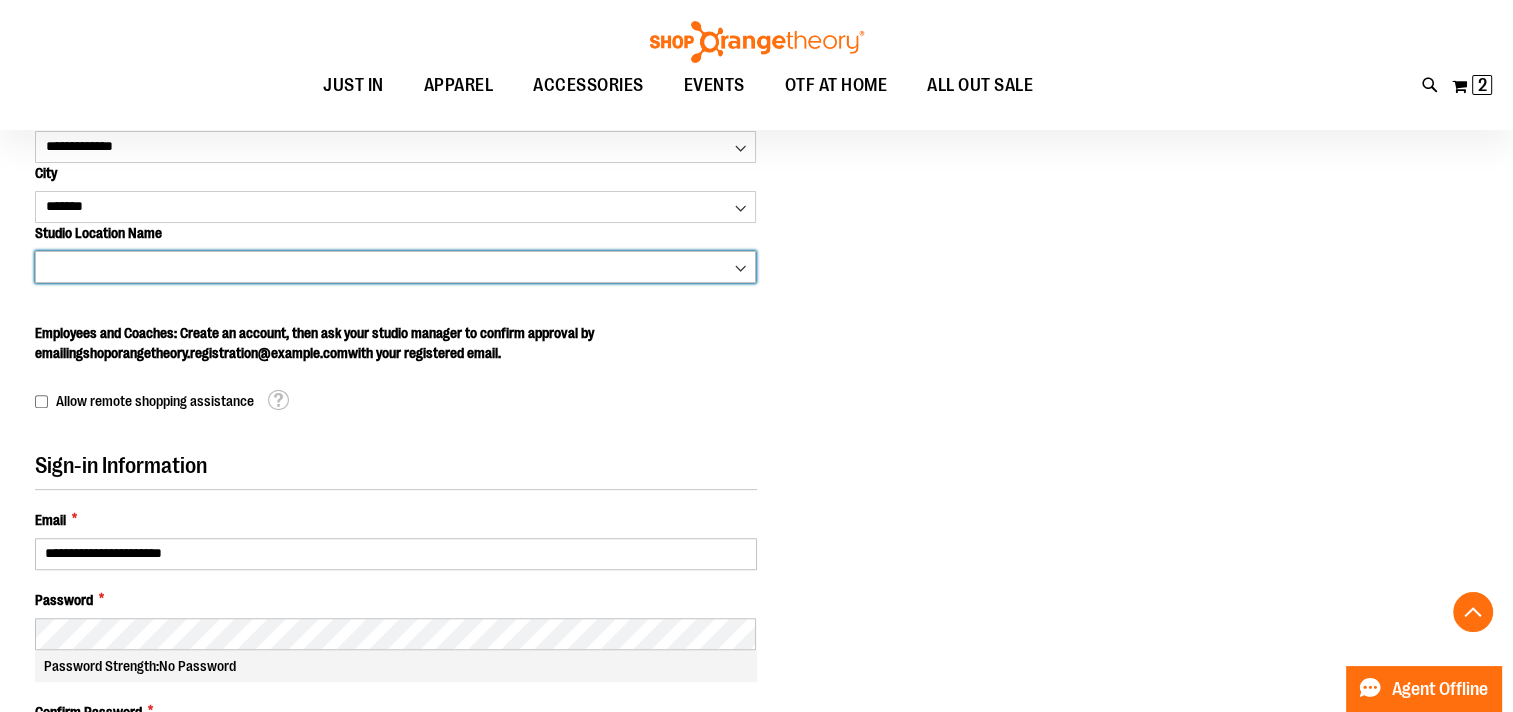 select on "****" 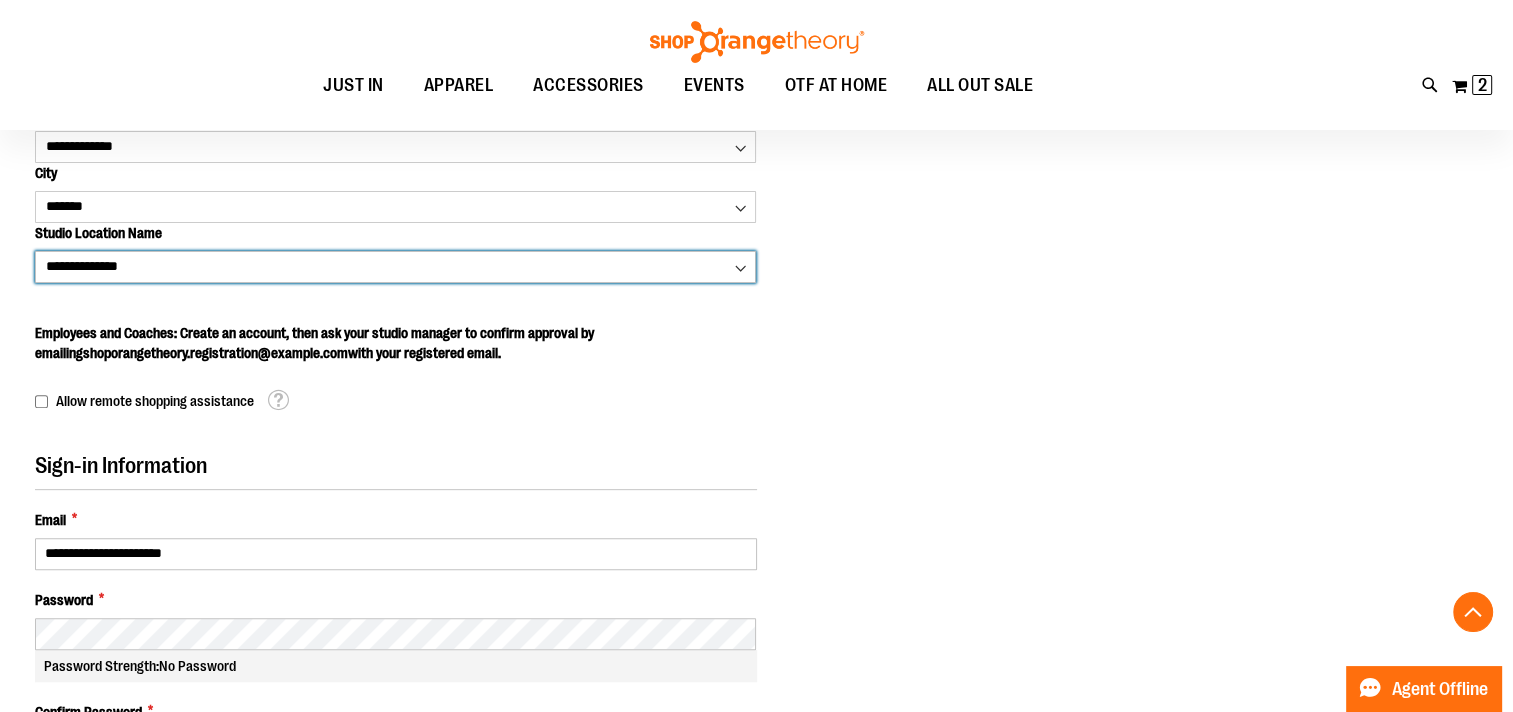 click on "**********" at bounding box center [395, 267] 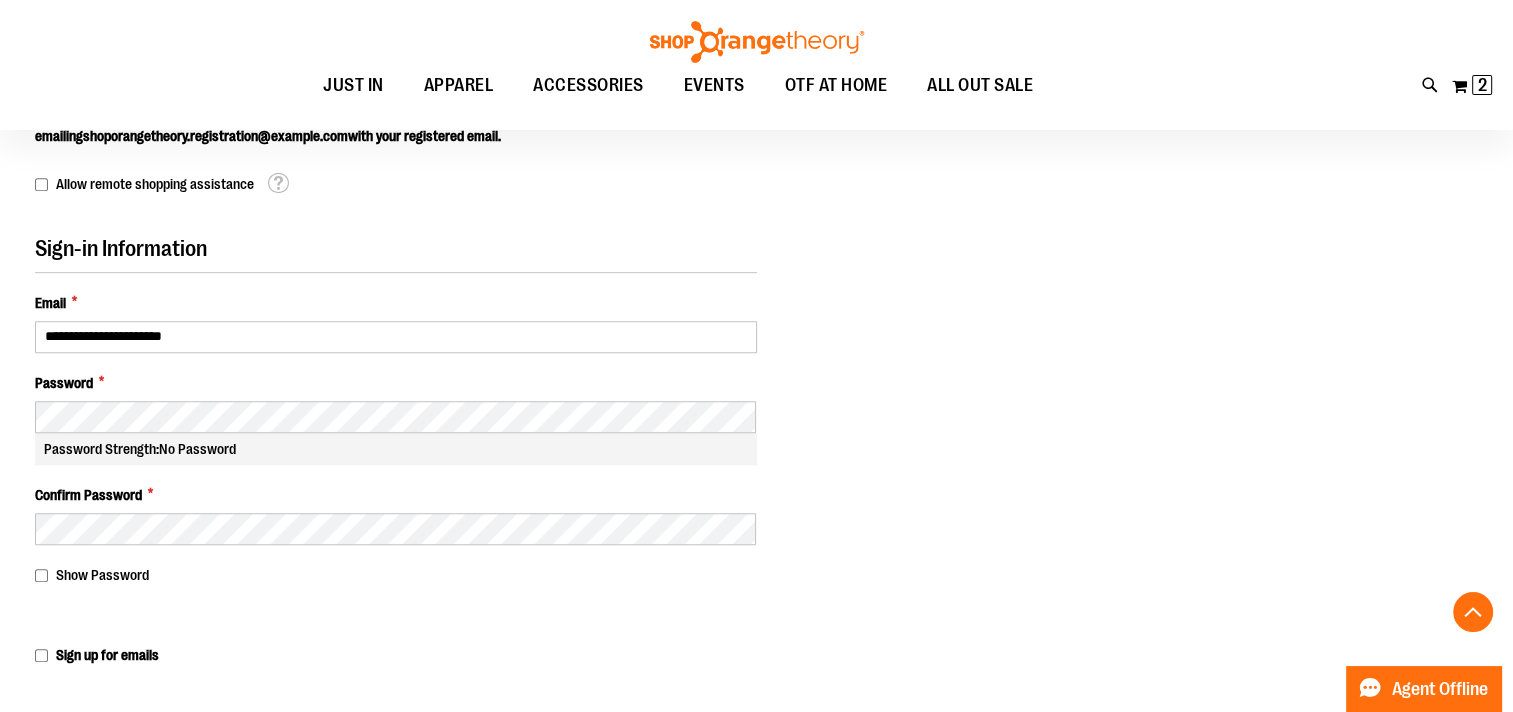 scroll, scrollTop: 878, scrollLeft: 0, axis: vertical 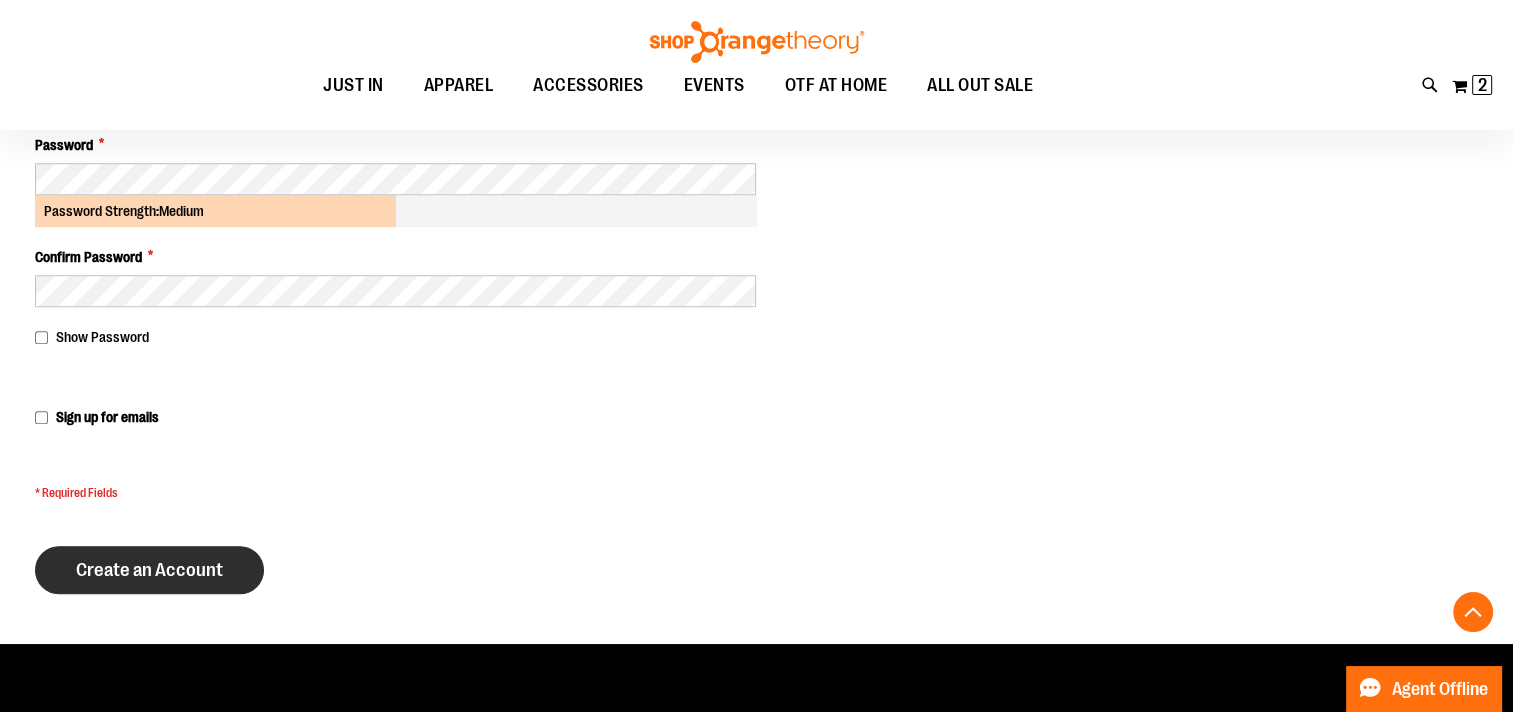 click on "Create an Account" at bounding box center [149, 570] 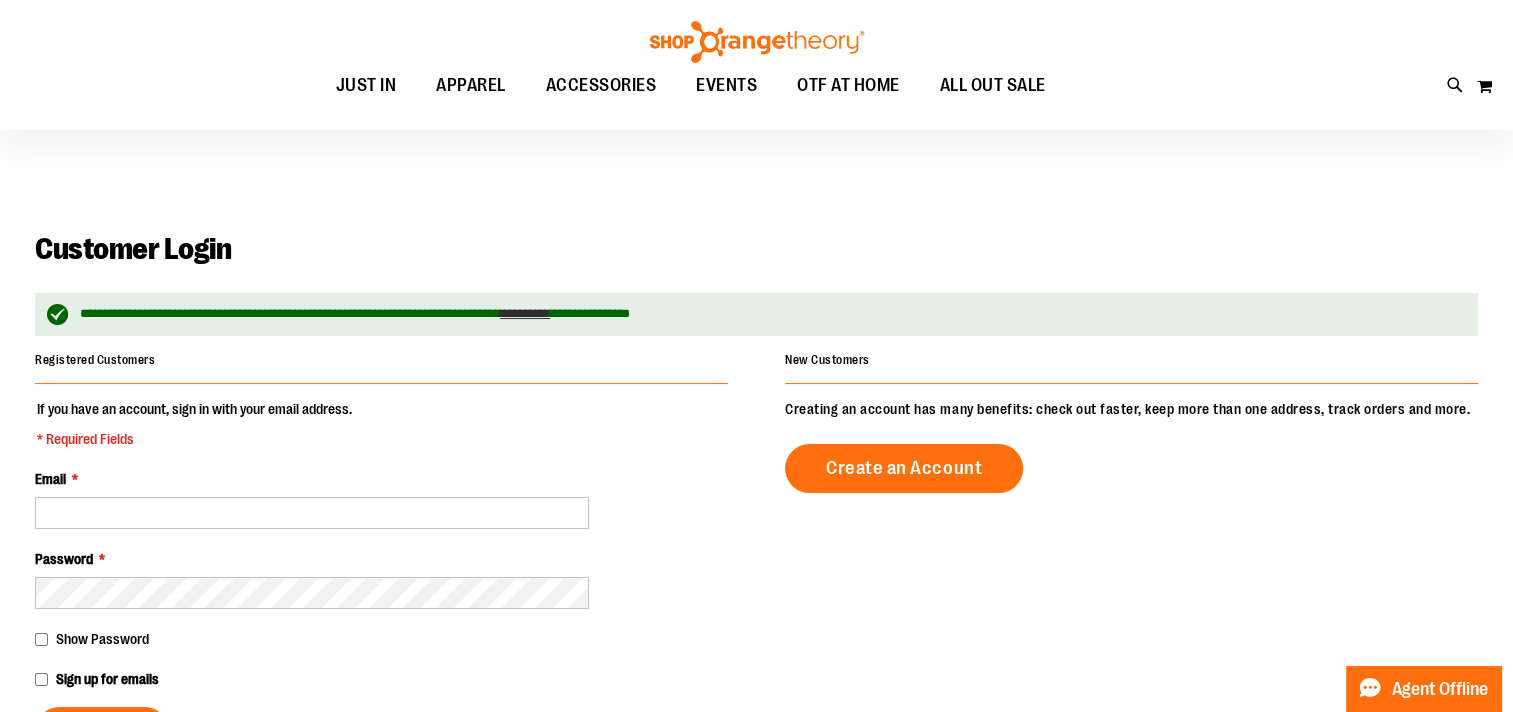 scroll, scrollTop: 86, scrollLeft: 0, axis: vertical 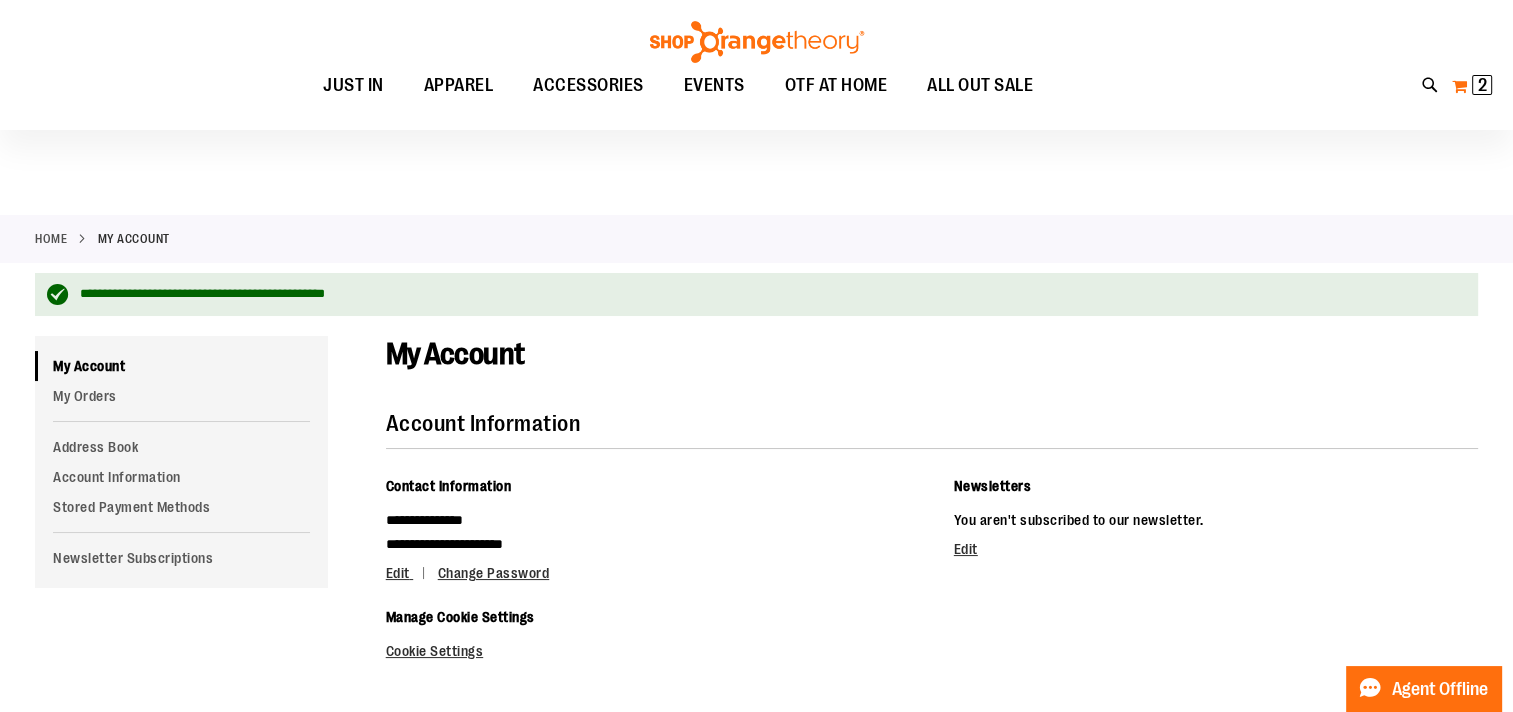 click on "2" at bounding box center [1482, 85] 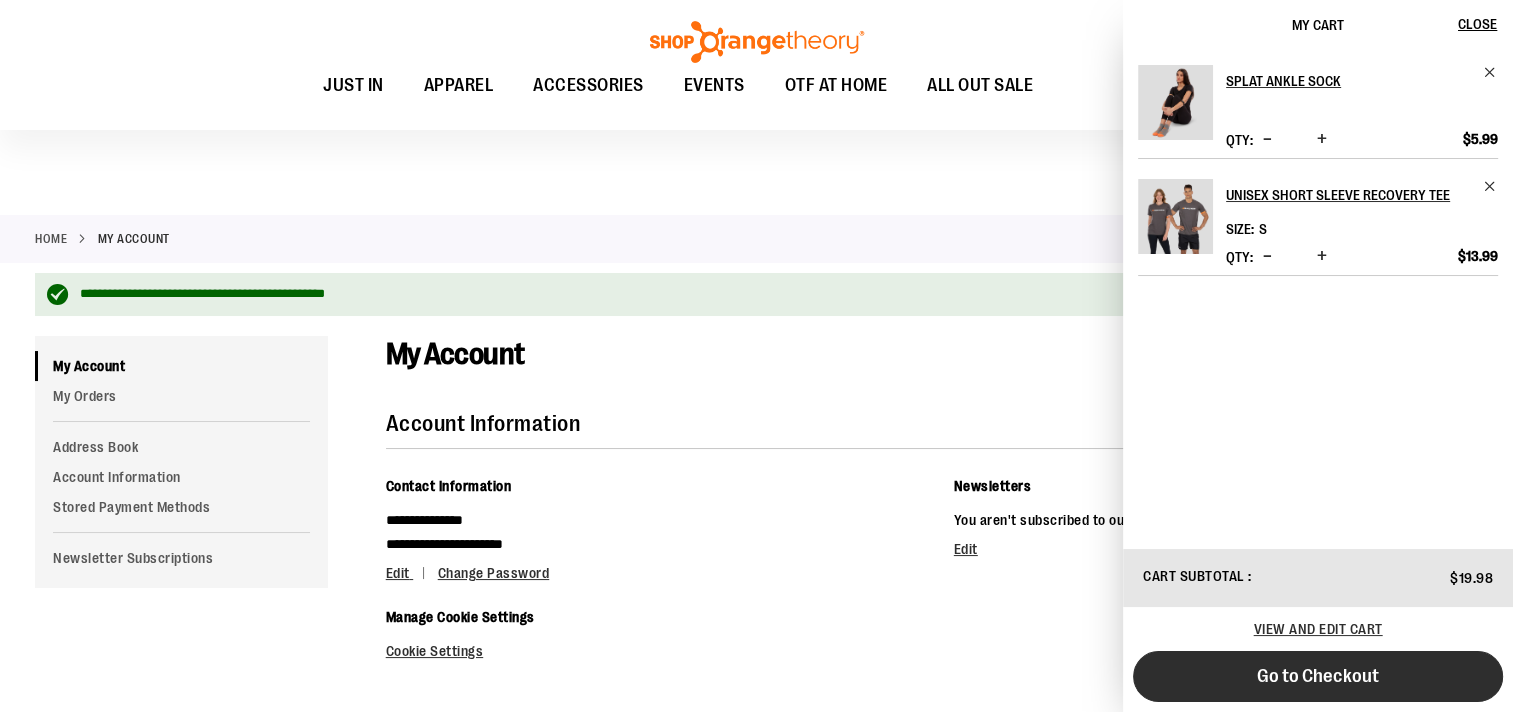 click on "Go to Checkout" at bounding box center (1318, 676) 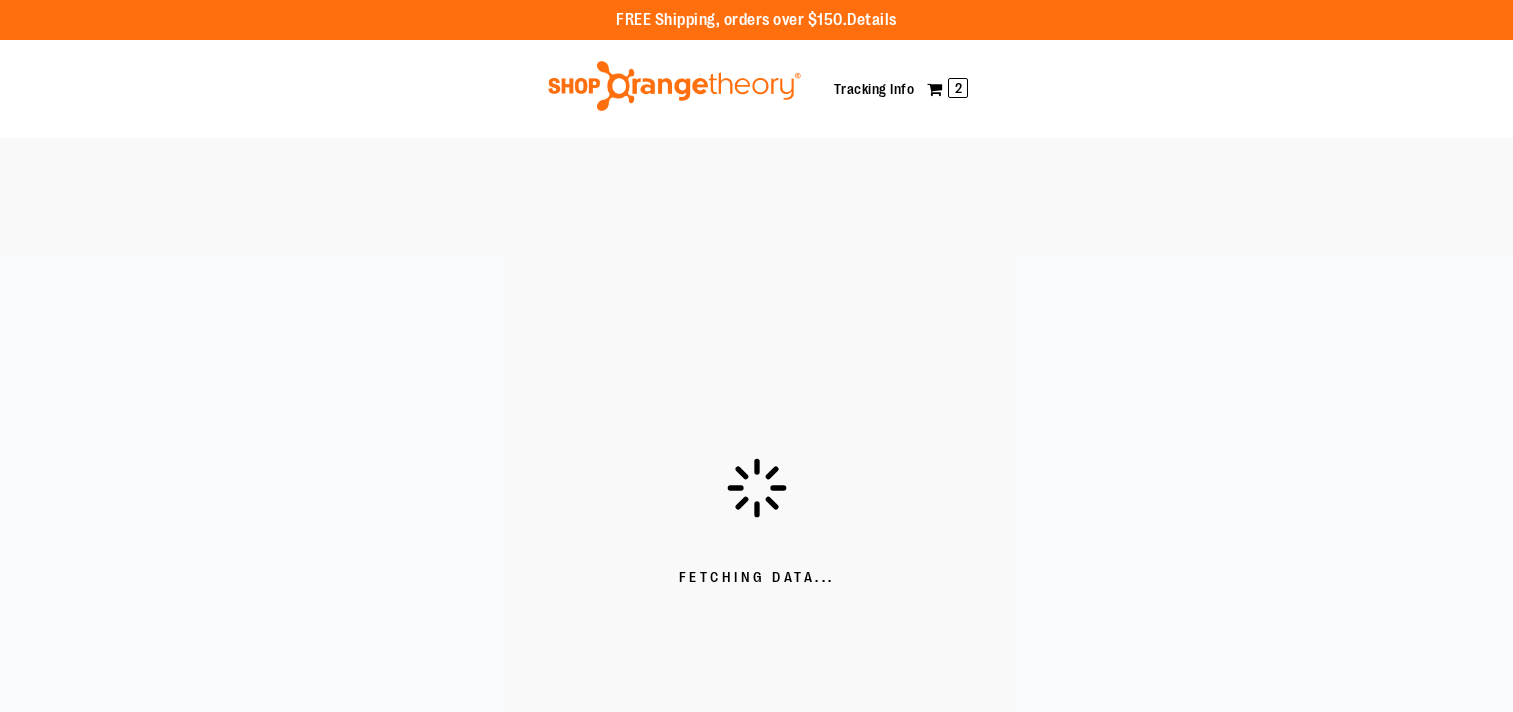 scroll, scrollTop: 0, scrollLeft: 0, axis: both 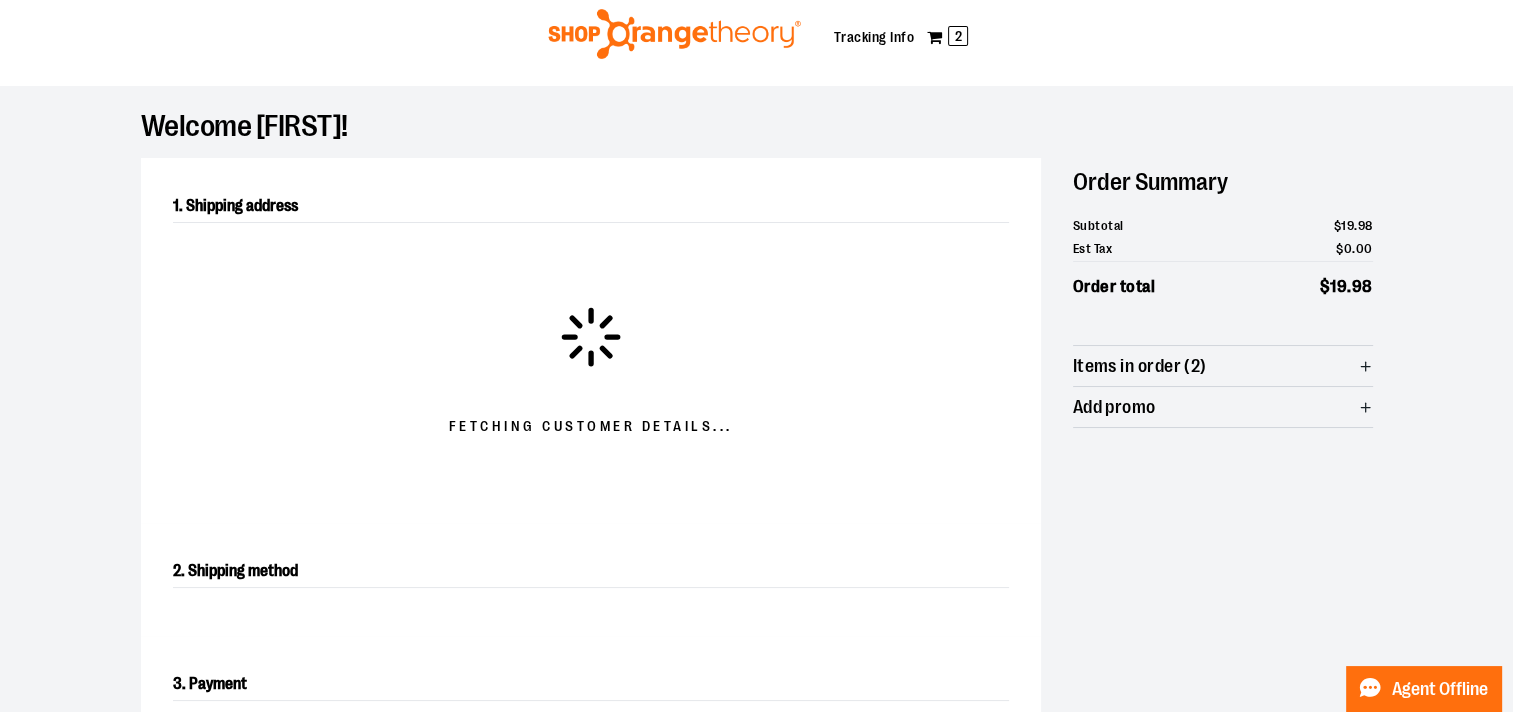 select on "**" 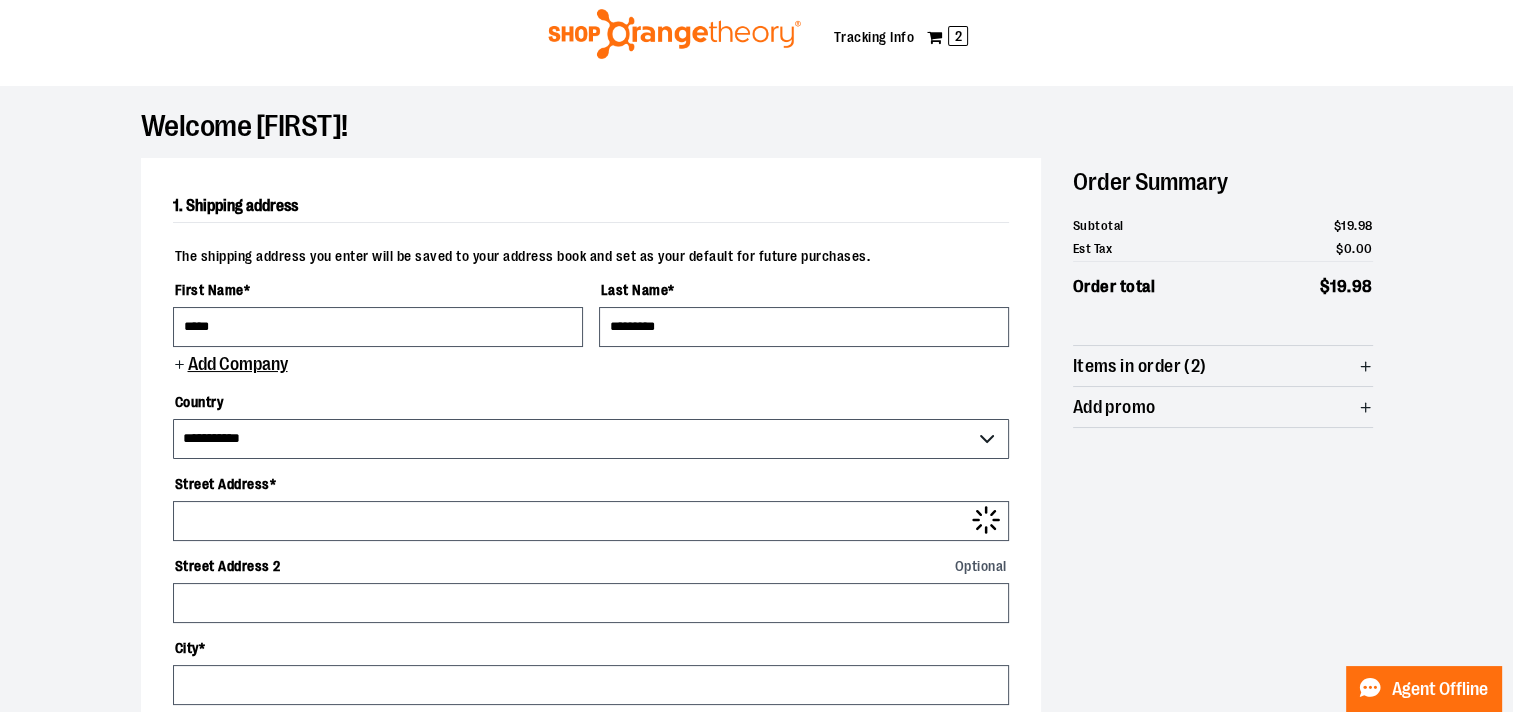 scroll, scrollTop: 76, scrollLeft: 0, axis: vertical 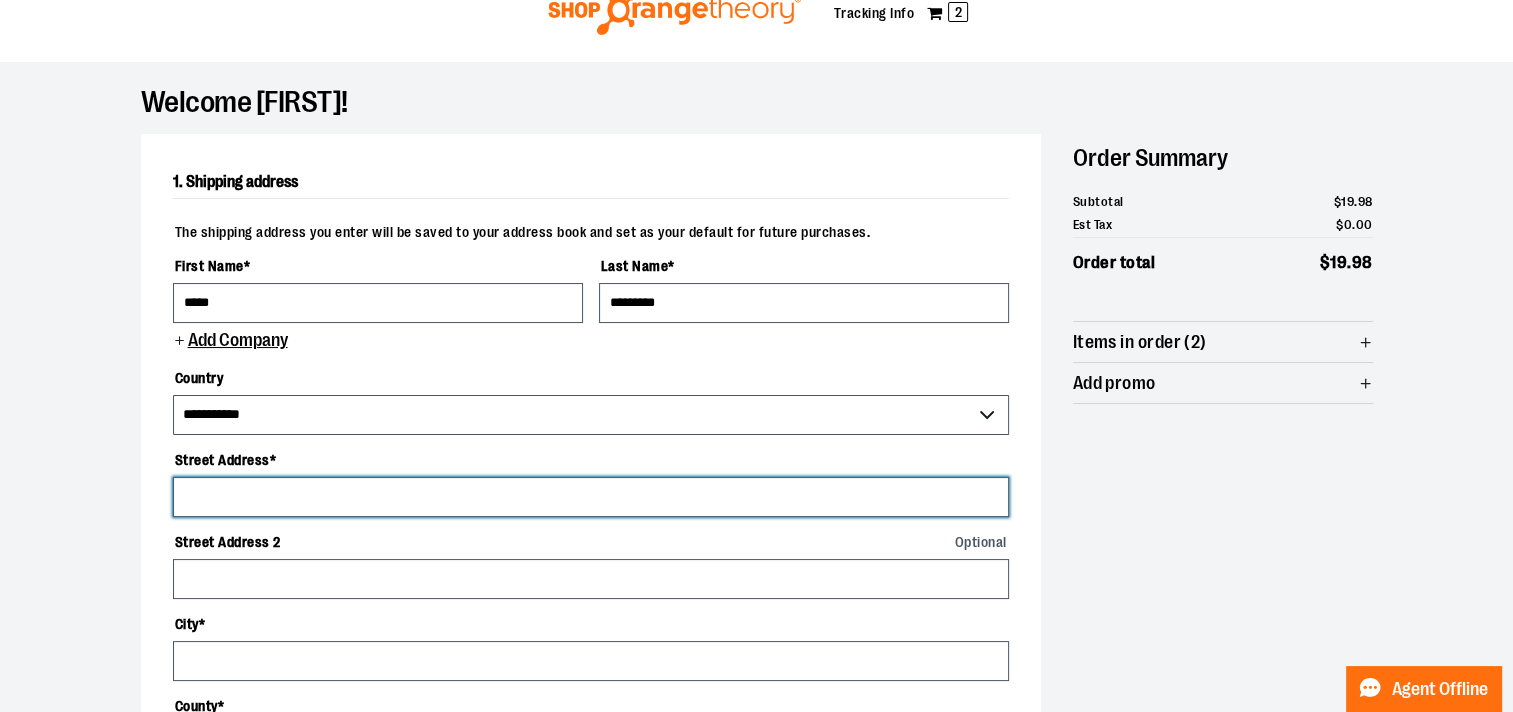 click on "Street Address *" at bounding box center [591, 497] 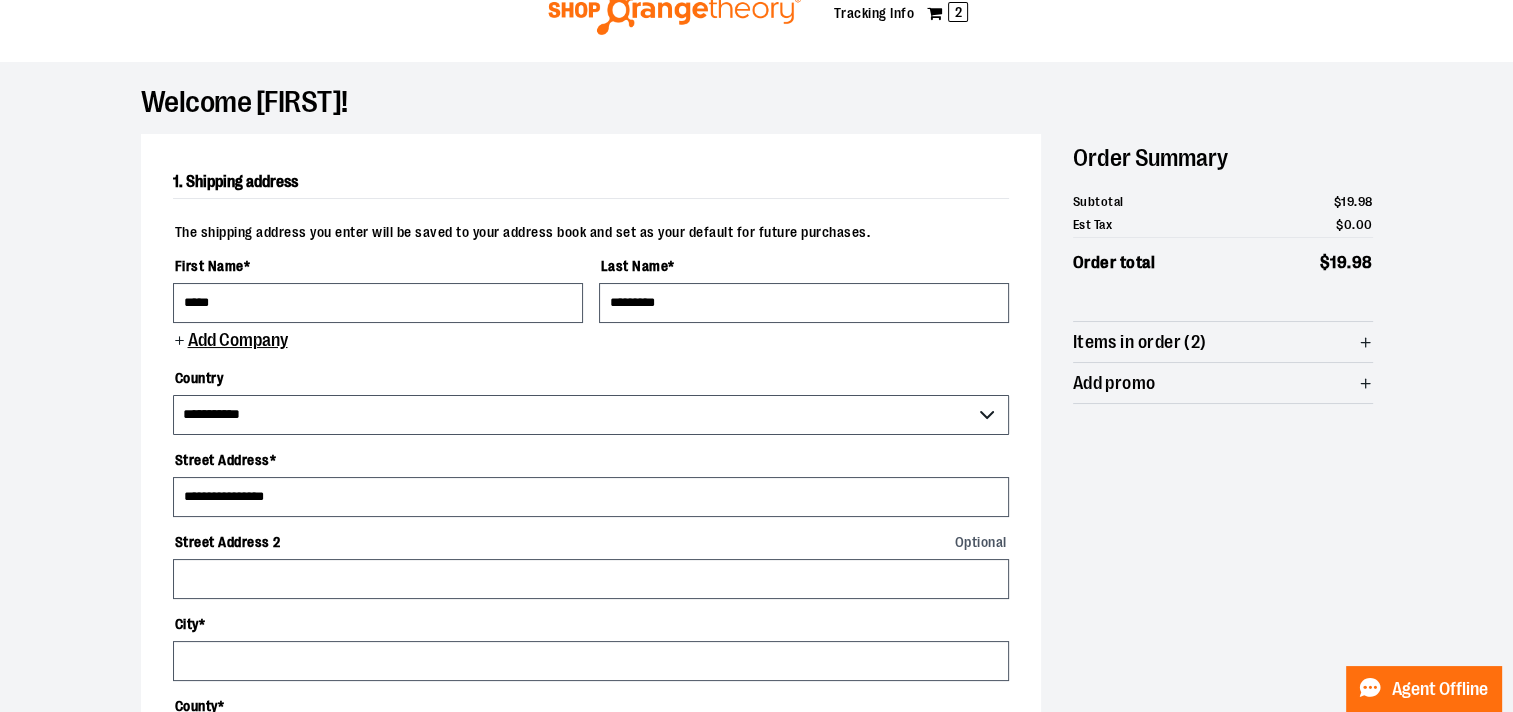 select on "**" 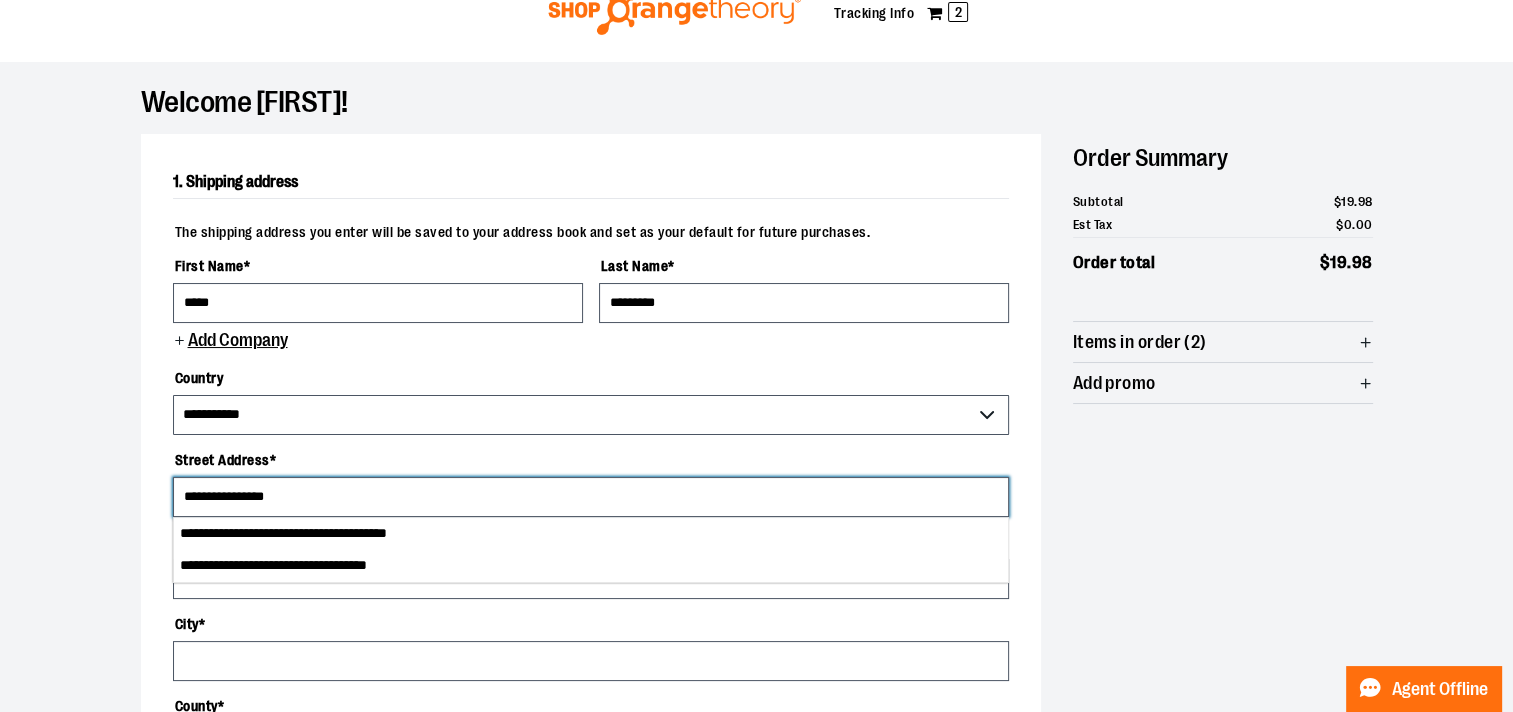 select on "*******" 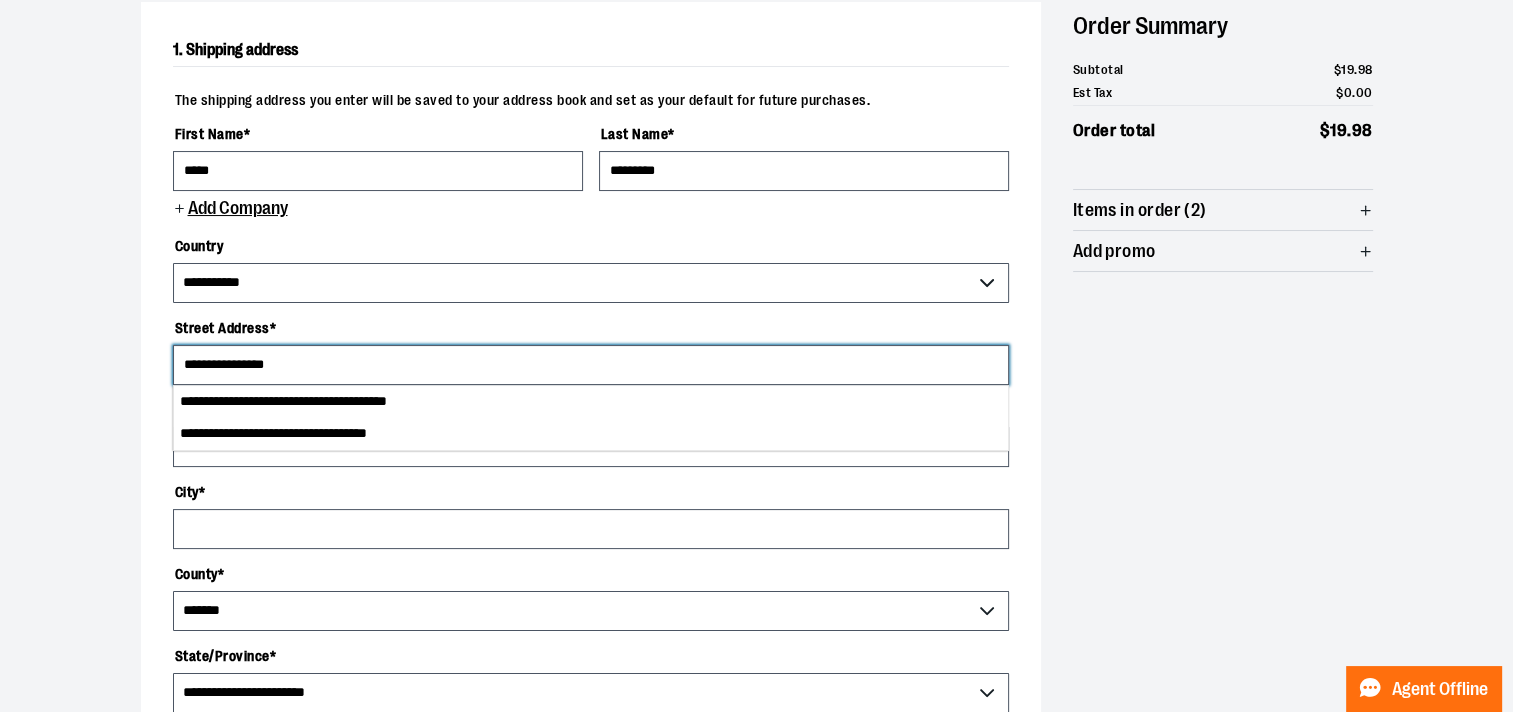 scroll, scrollTop: 212, scrollLeft: 0, axis: vertical 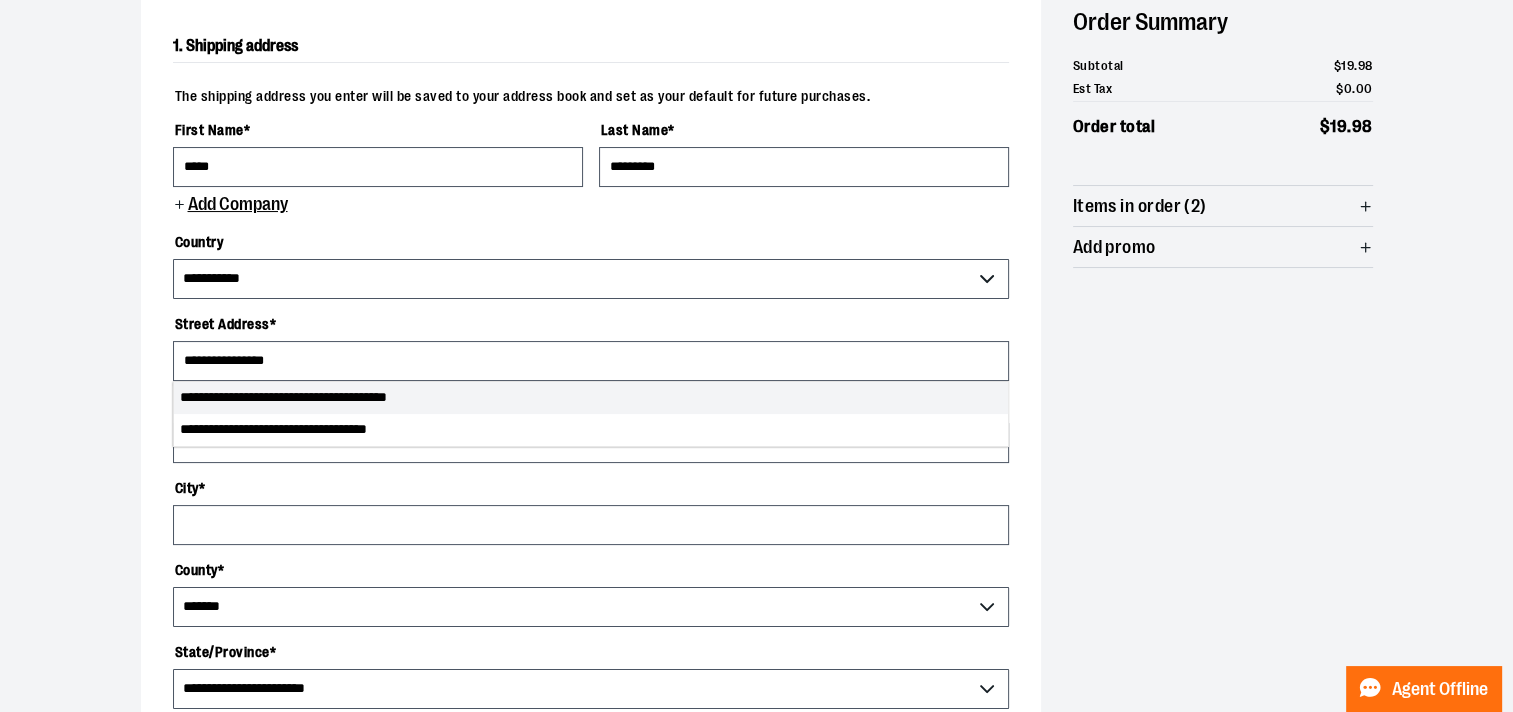 click on "**********" at bounding box center (591, 398) 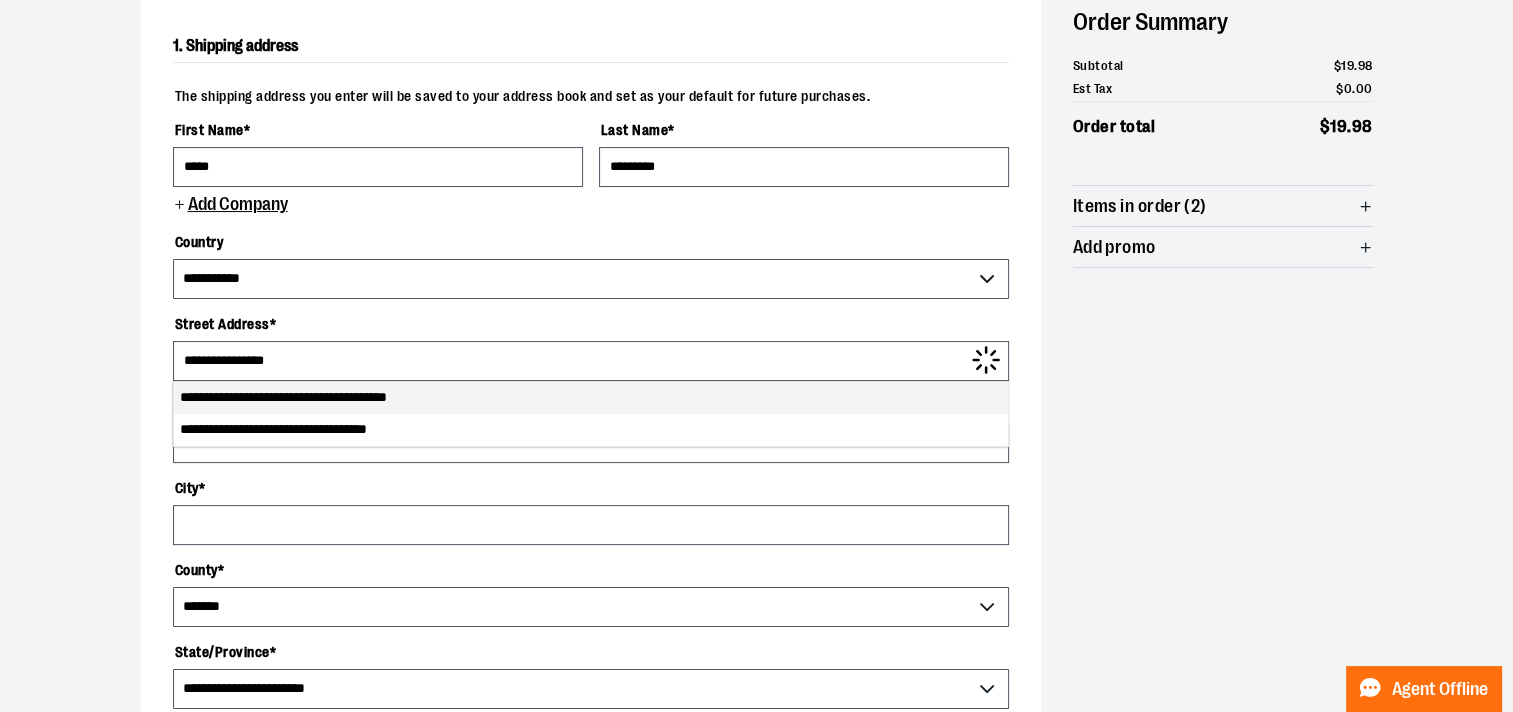type on "**********" 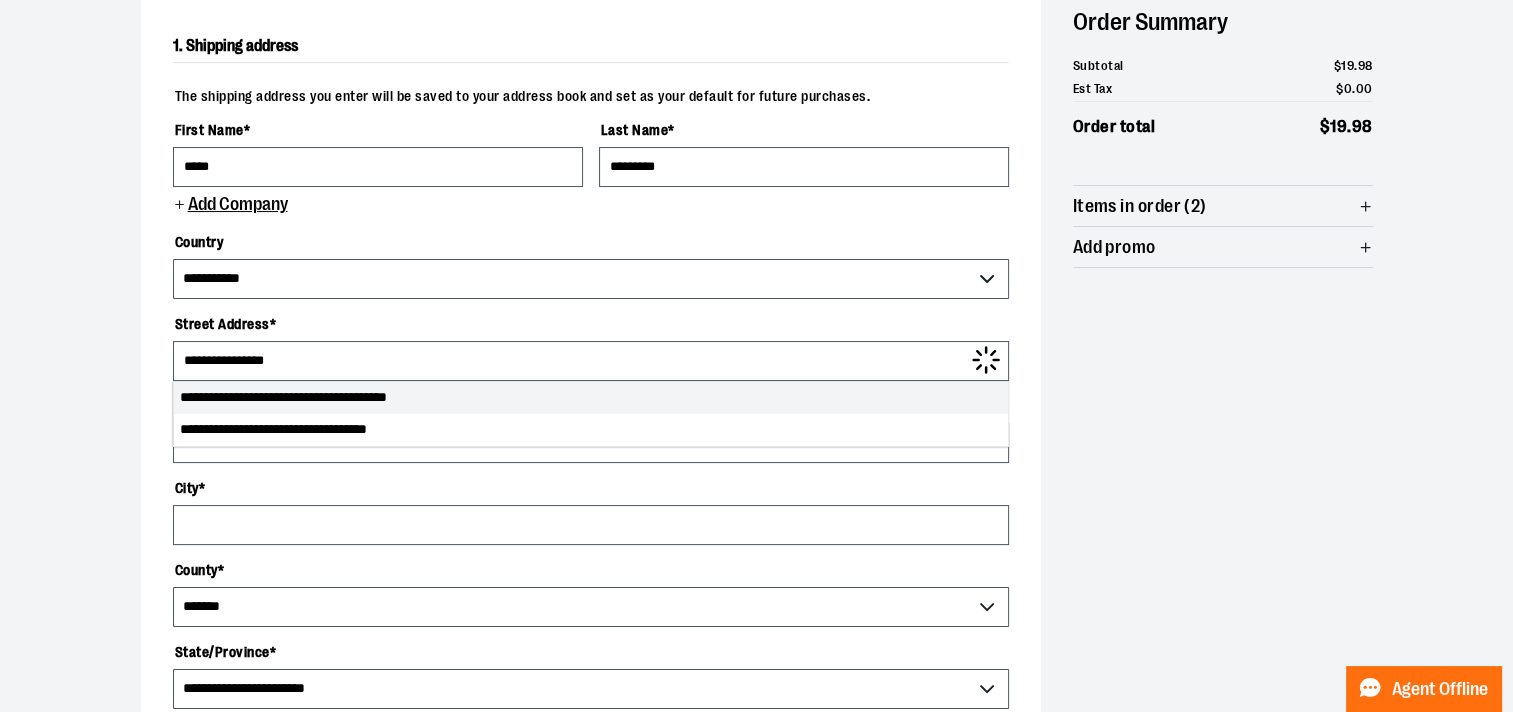 type on "**********" 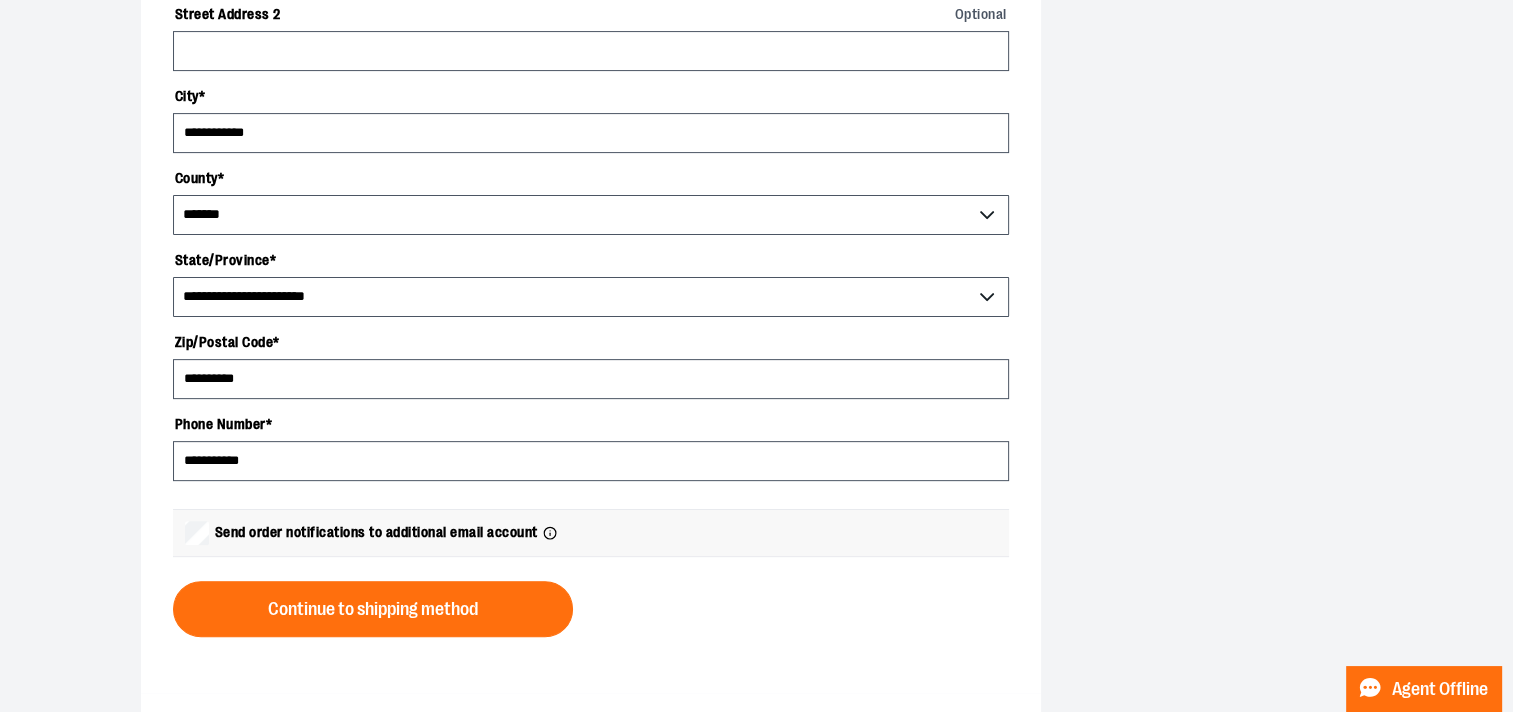 scroll, scrollTop: 612, scrollLeft: 0, axis: vertical 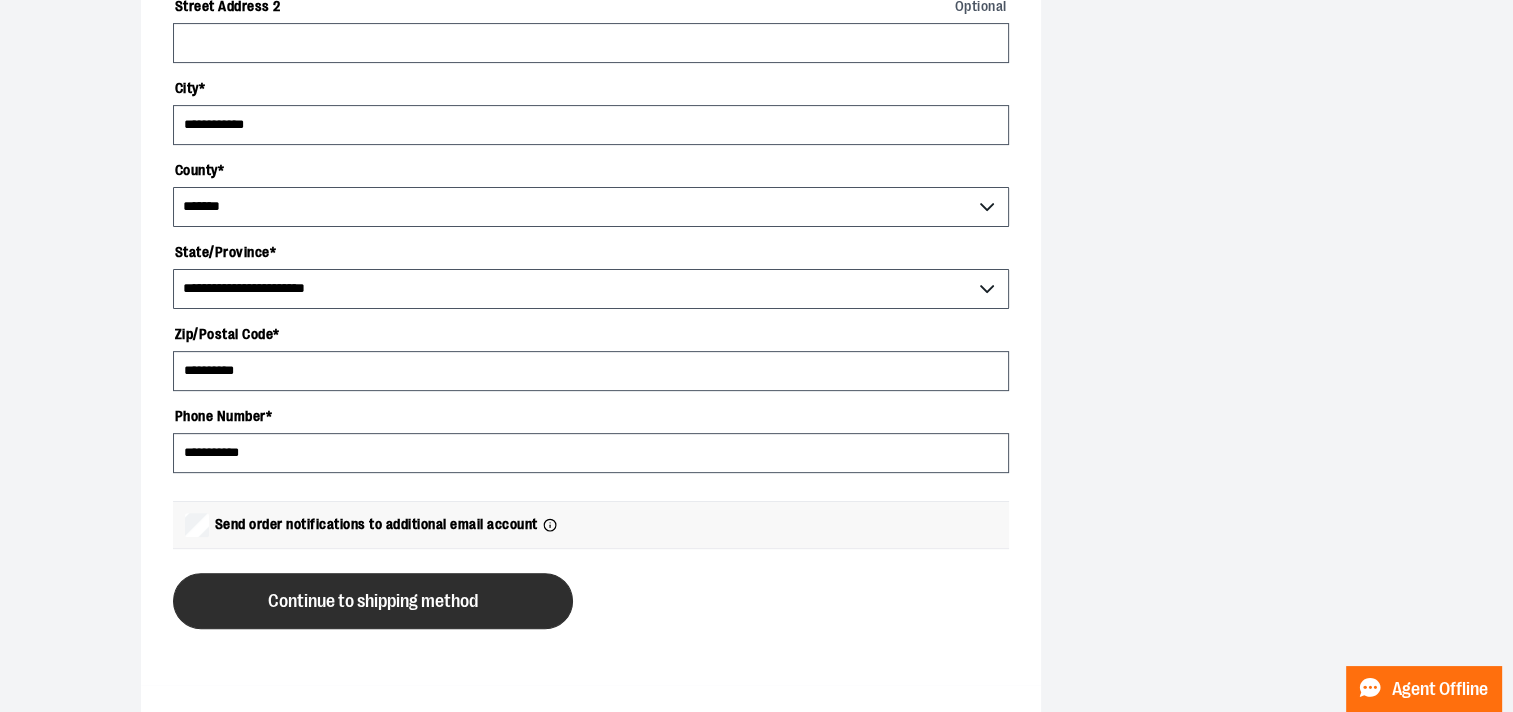 click on "Continue to shipping method" at bounding box center (373, 601) 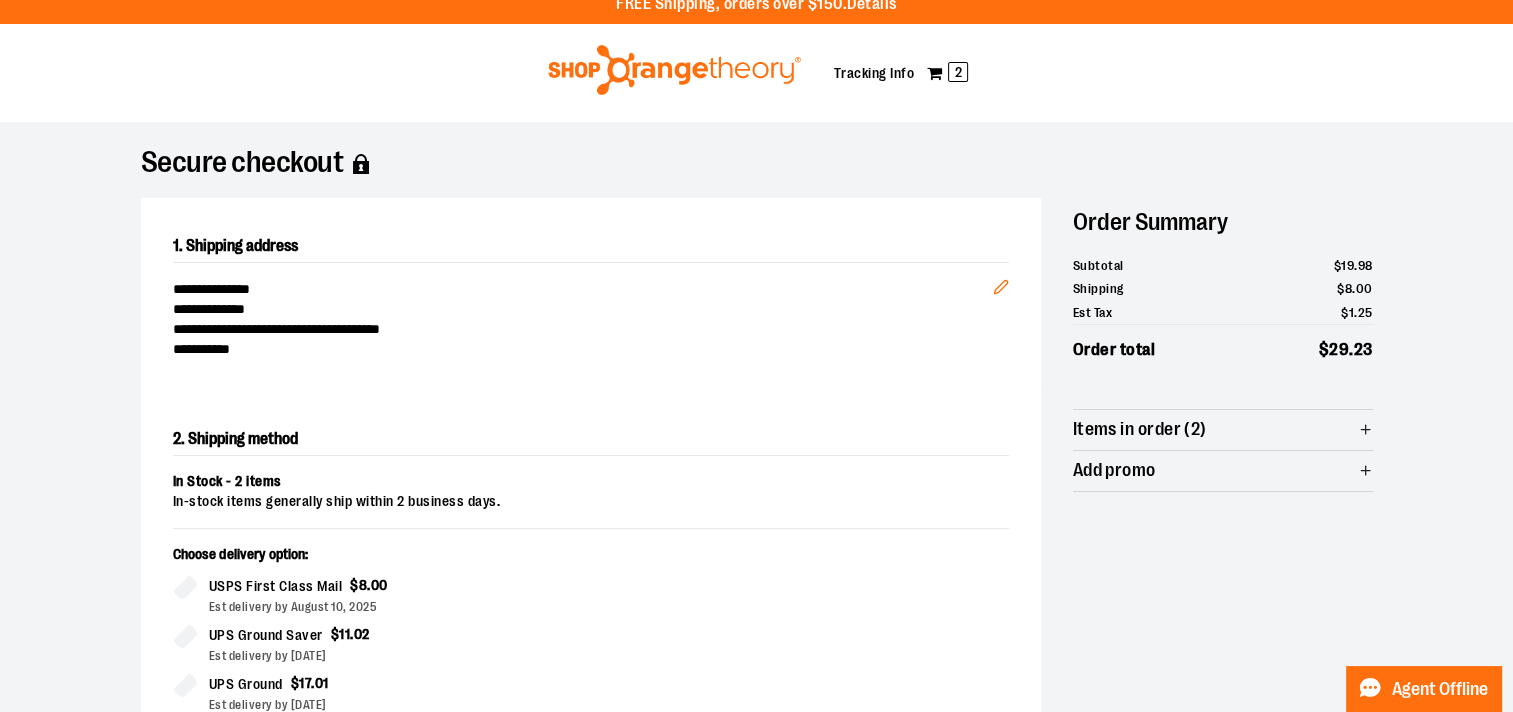 scroll, scrollTop: 0, scrollLeft: 0, axis: both 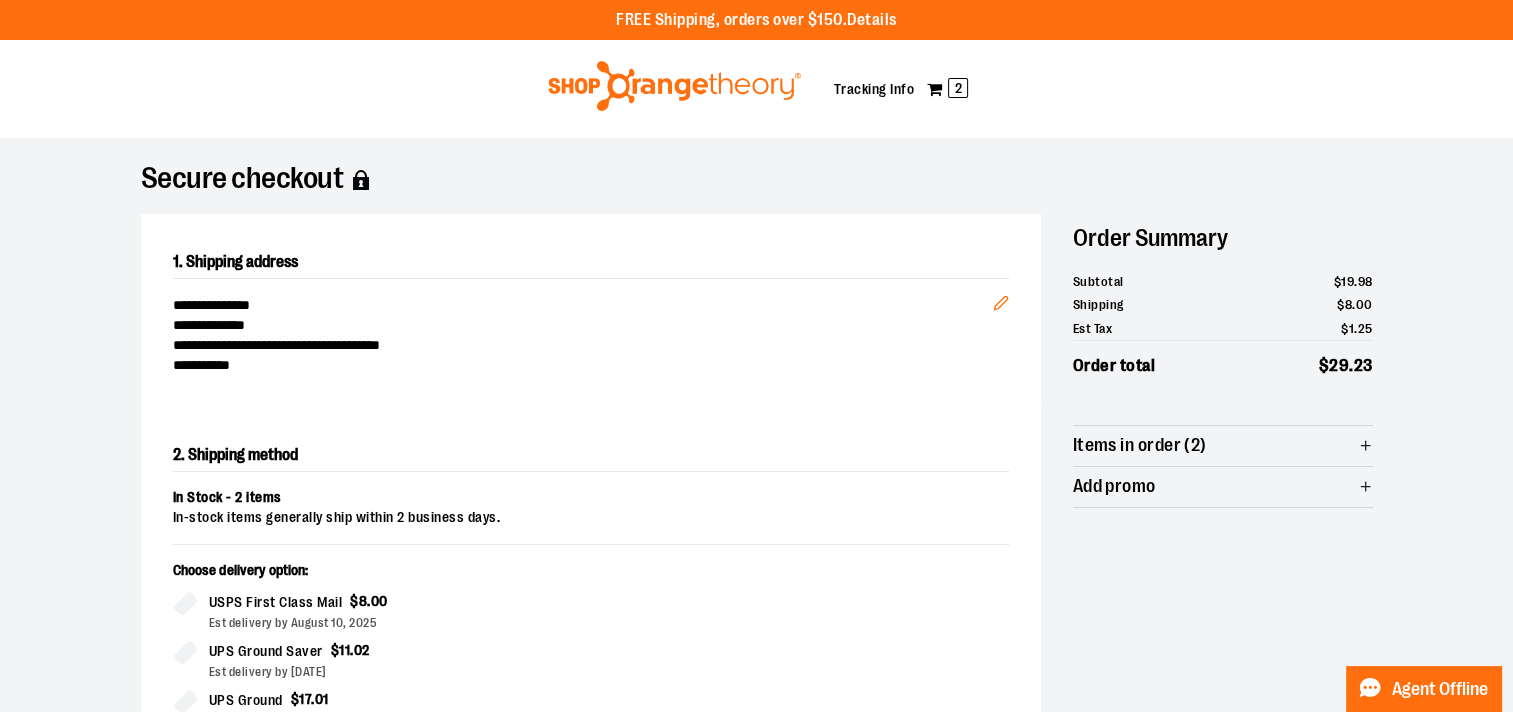 click at bounding box center [674, 86] 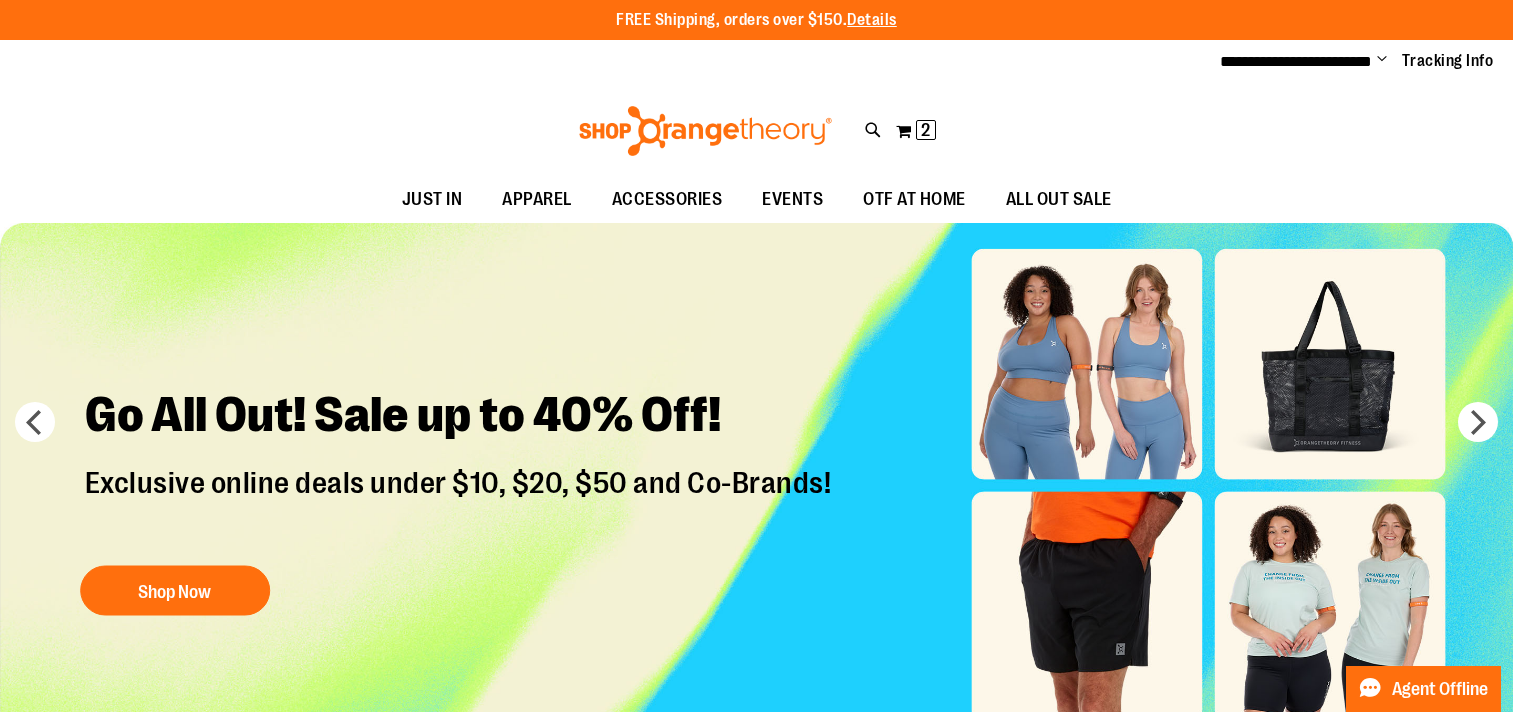 scroll, scrollTop: 0, scrollLeft: 0, axis: both 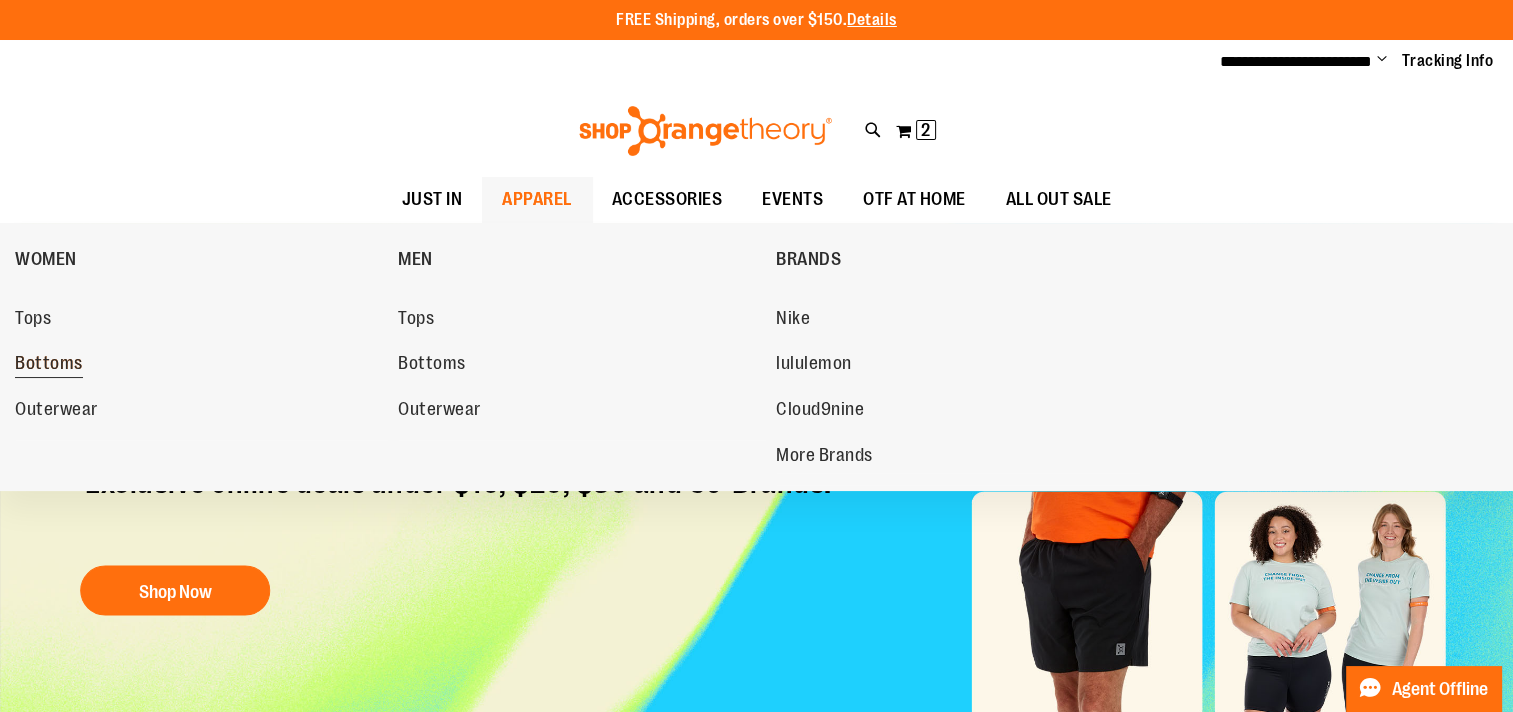 click on "Bottoms" at bounding box center (49, 365) 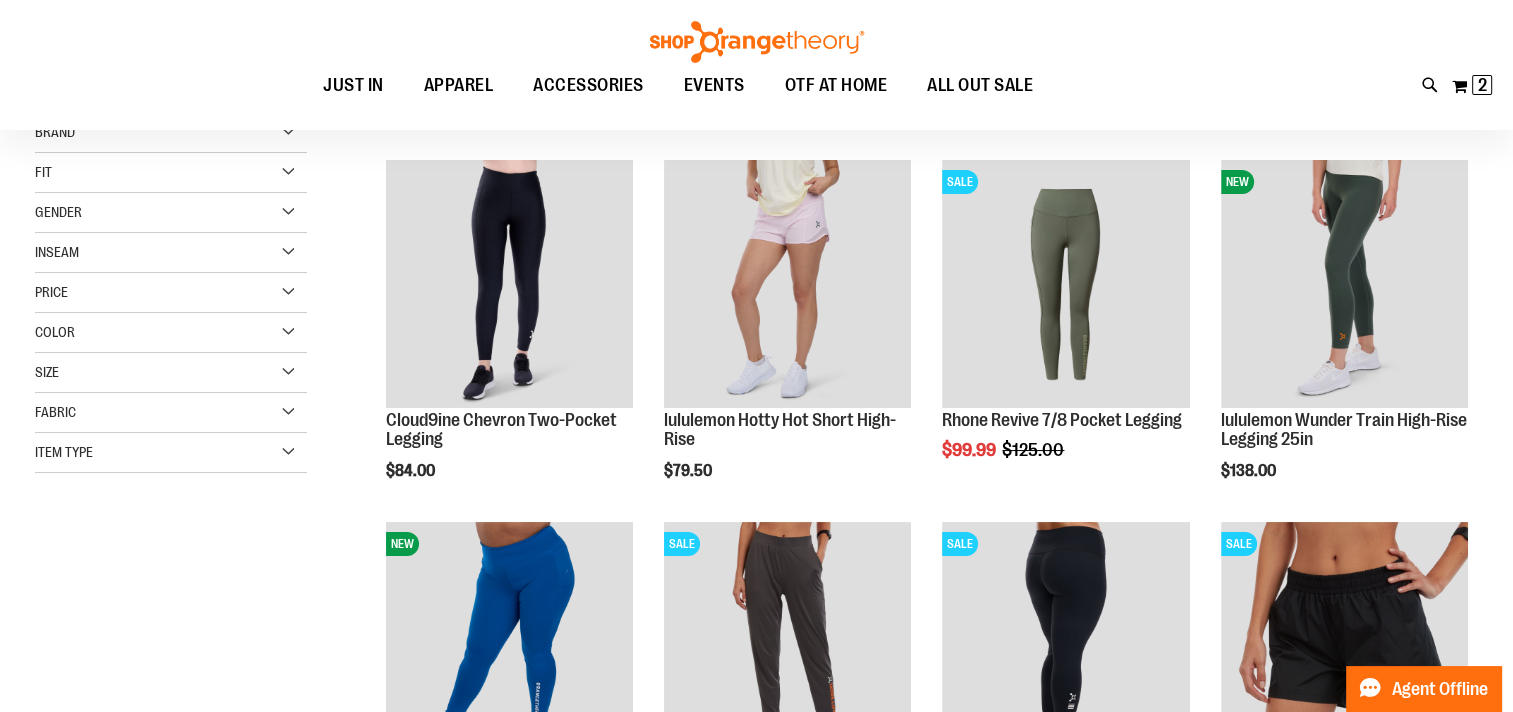 scroll, scrollTop: 26, scrollLeft: 0, axis: vertical 